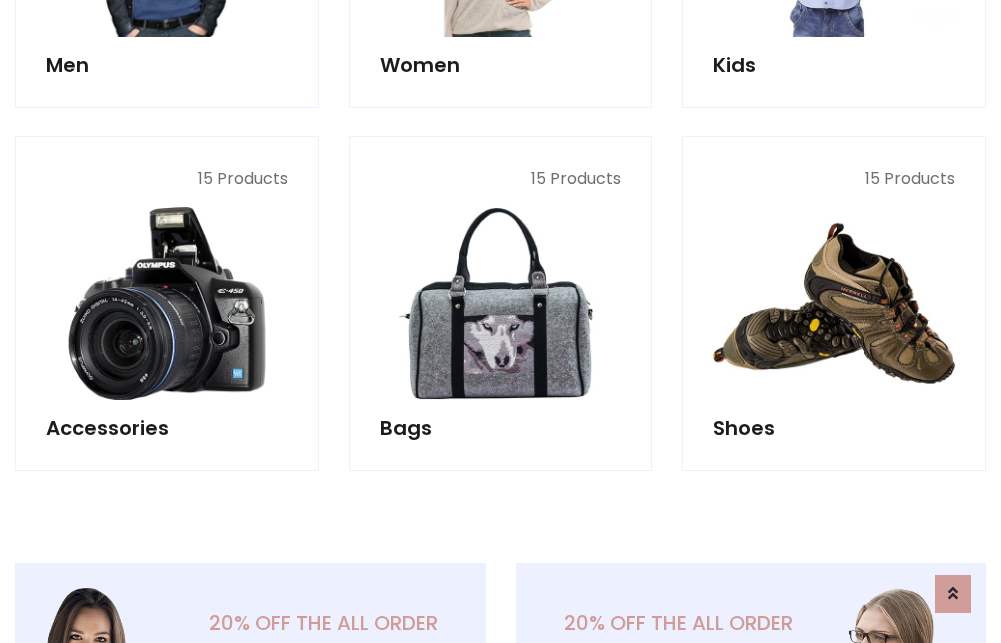 scroll, scrollTop: 853, scrollLeft: 0, axis: vertical 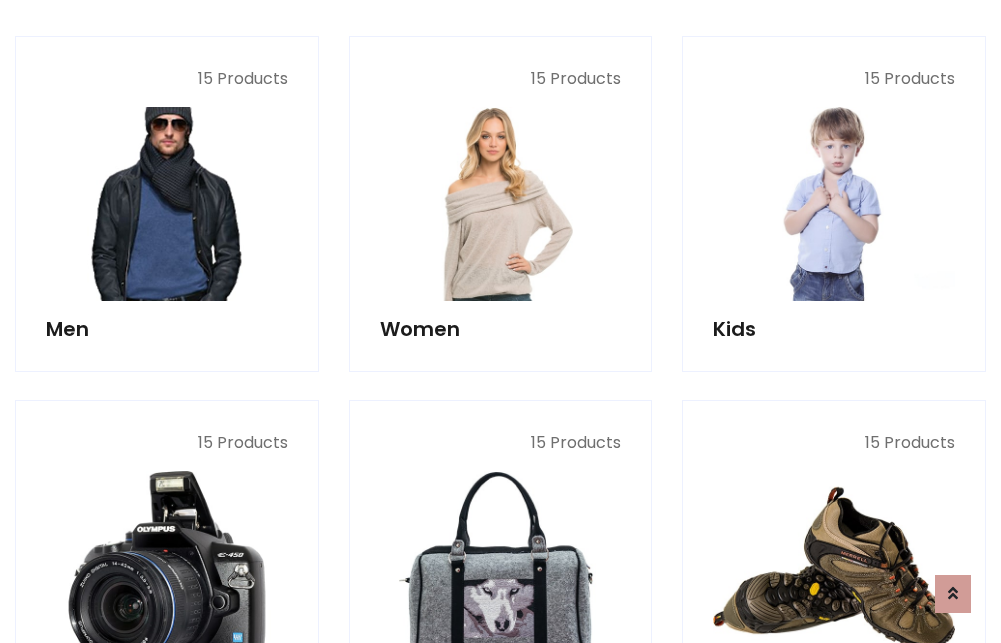 click at bounding box center [167, 204] 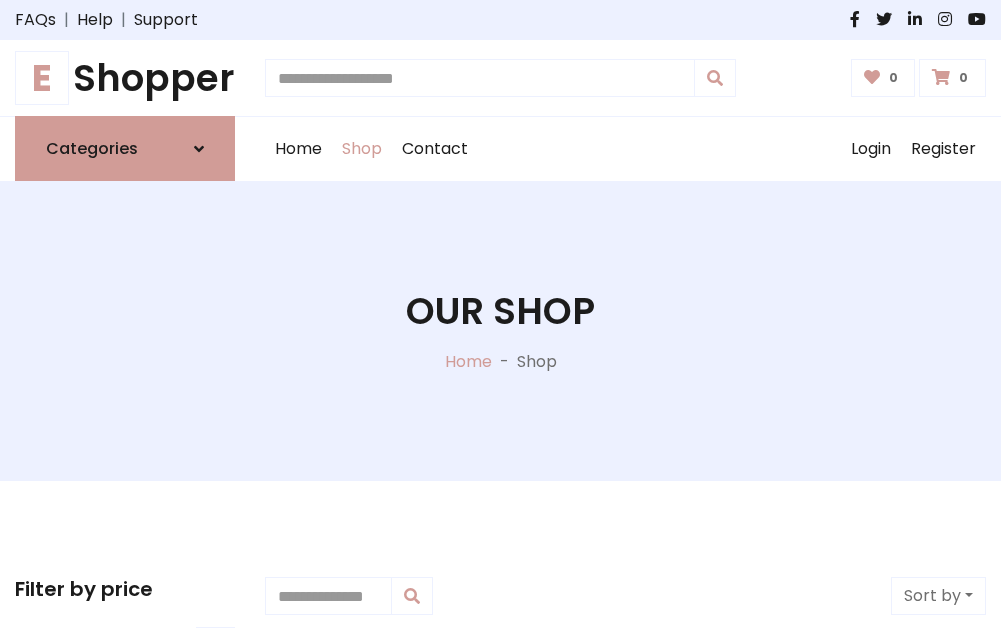 scroll, scrollTop: 807, scrollLeft: 0, axis: vertical 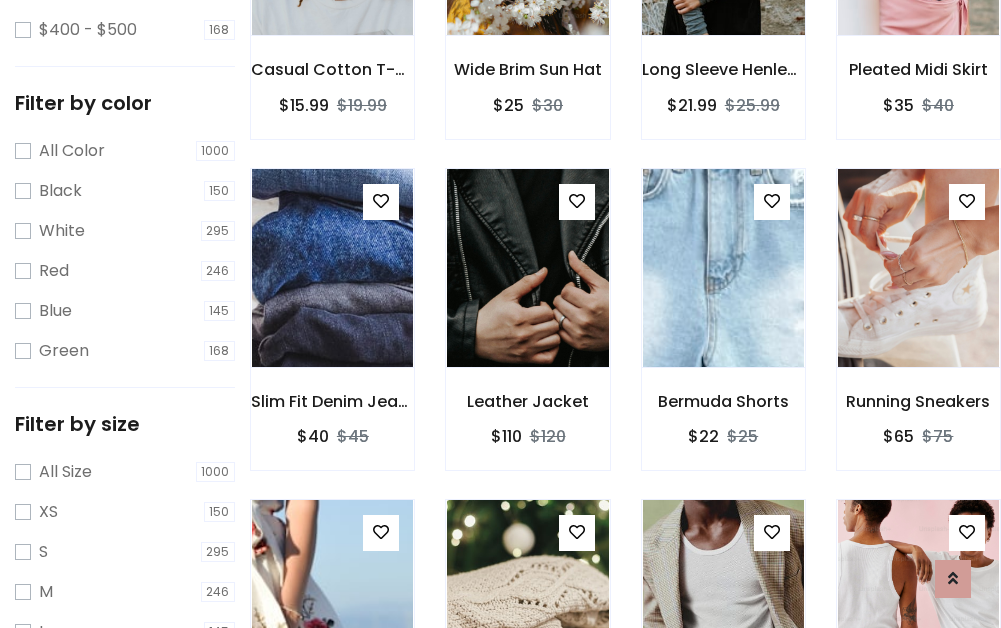 click at bounding box center [723, -64] 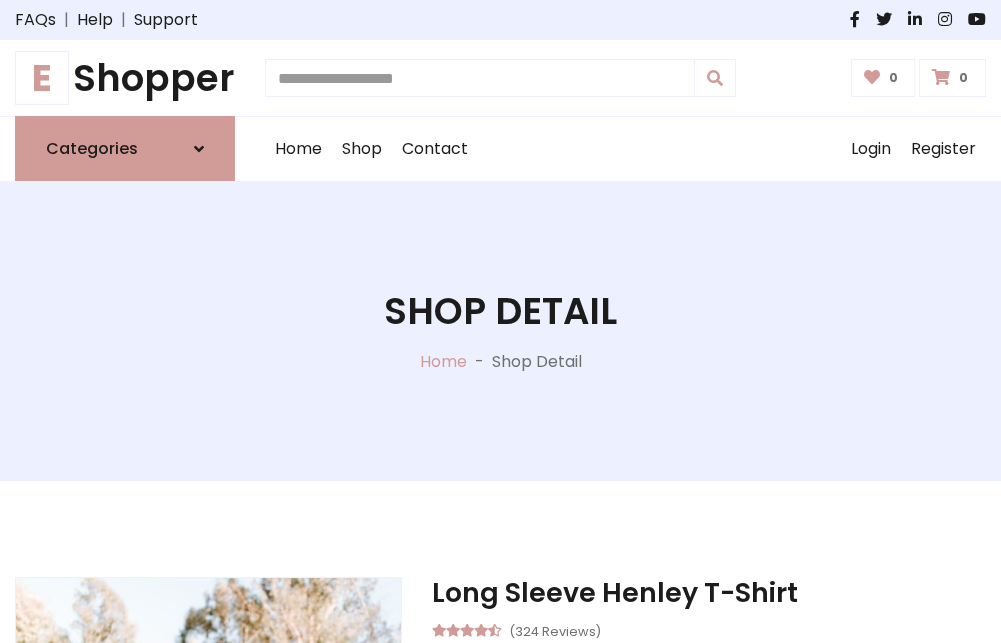 scroll, scrollTop: 0, scrollLeft: 0, axis: both 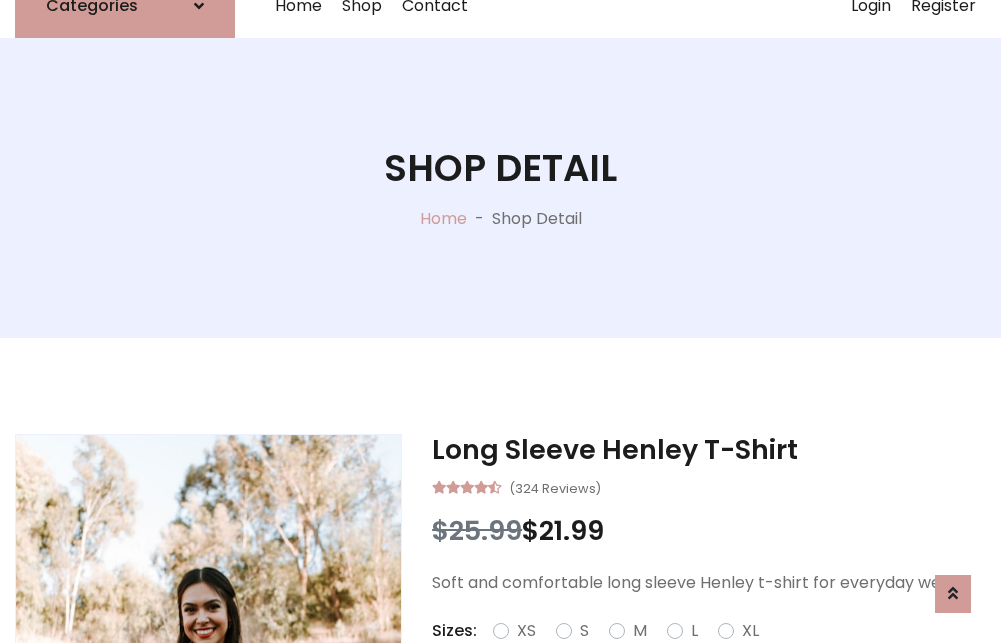 click on "Red" at bounding box center (722, 655) 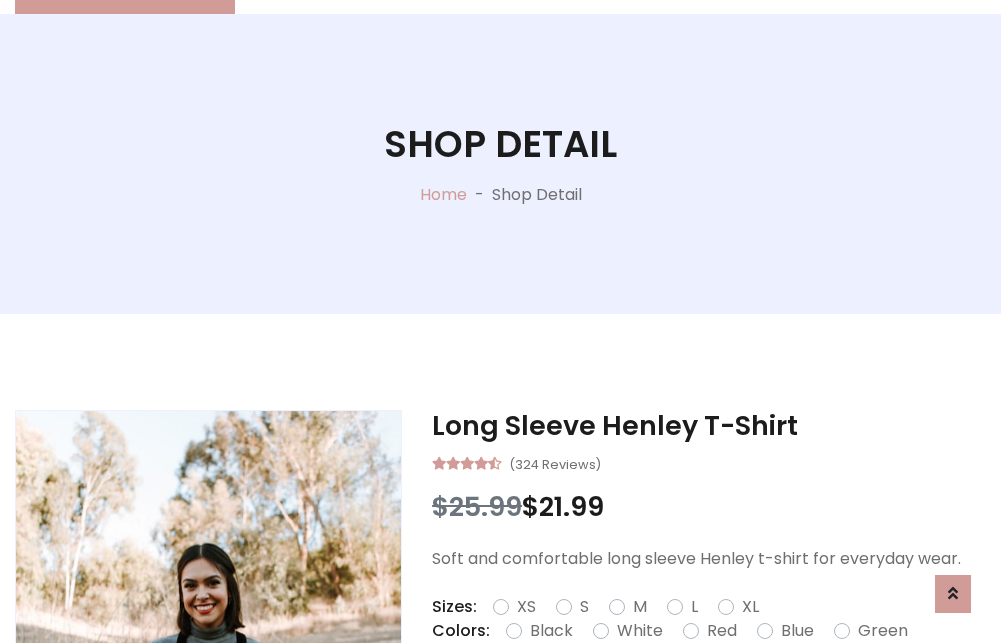 click on "Add To Cart" at bounding box center [653, 694] 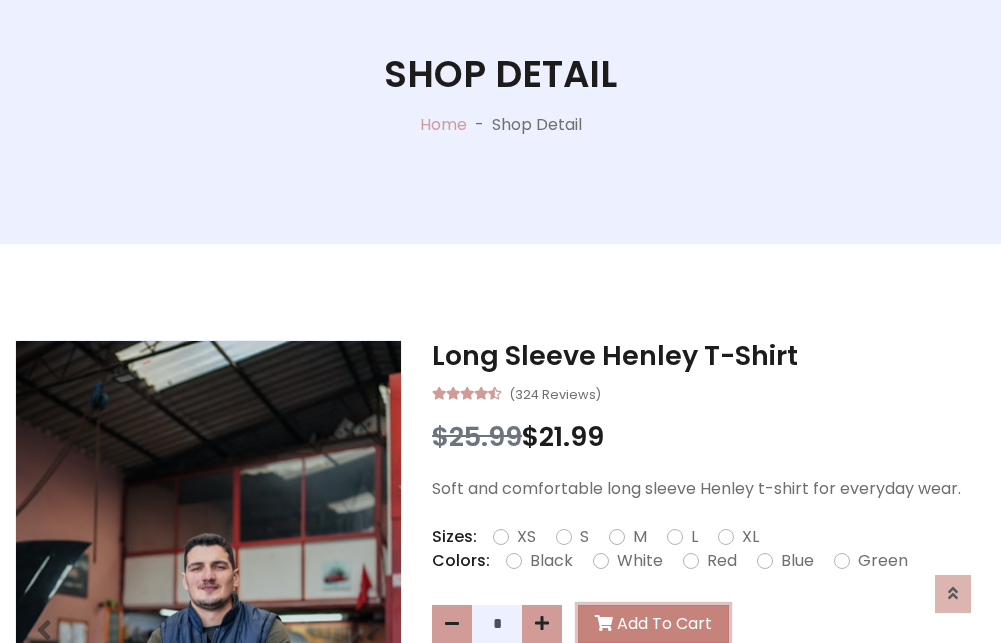 scroll, scrollTop: 0, scrollLeft: 0, axis: both 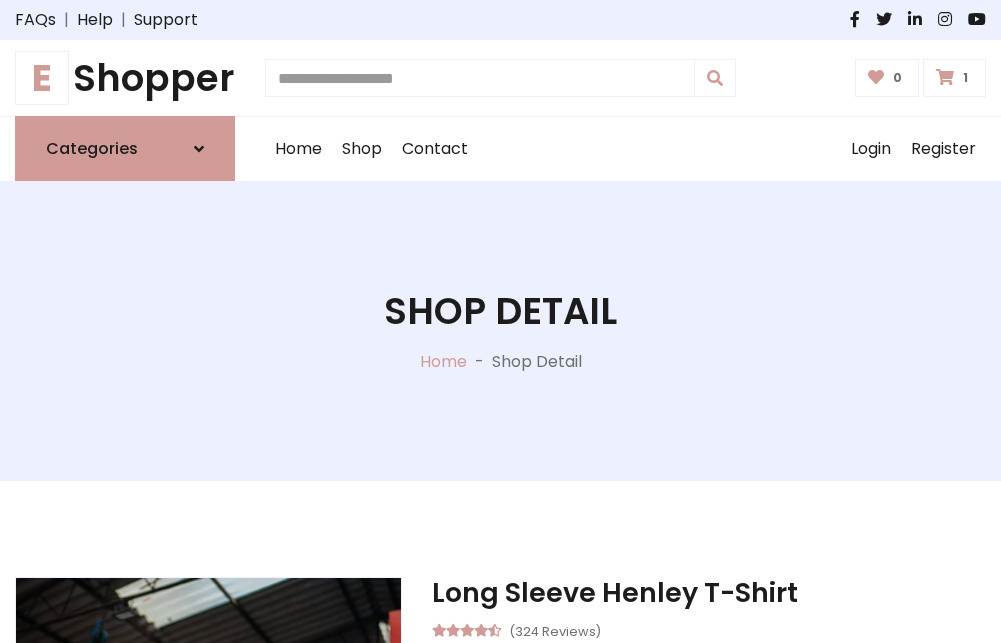 click at bounding box center (945, 77) 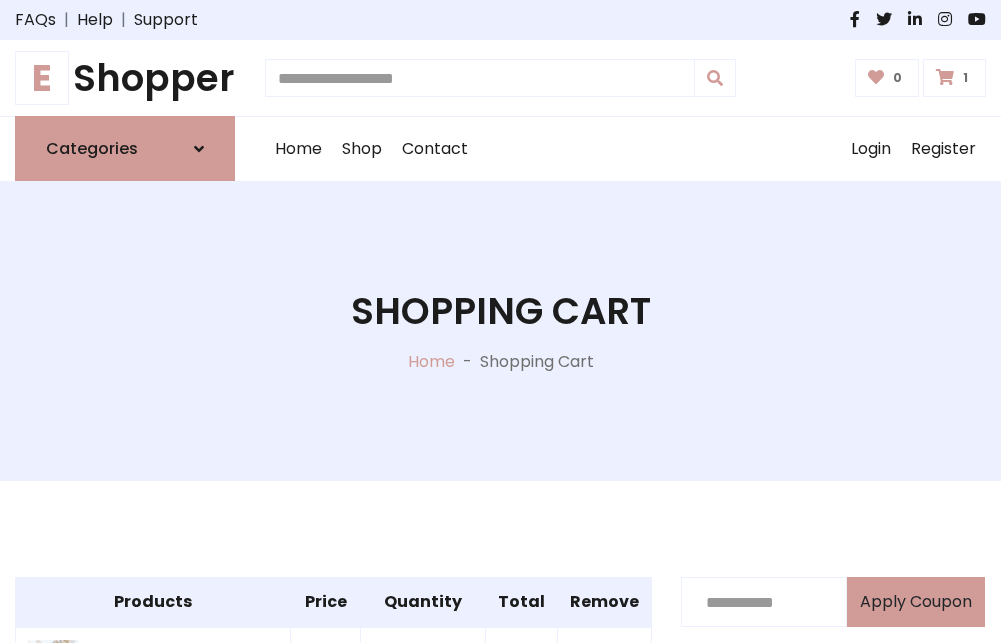 scroll, scrollTop: 474, scrollLeft: 0, axis: vertical 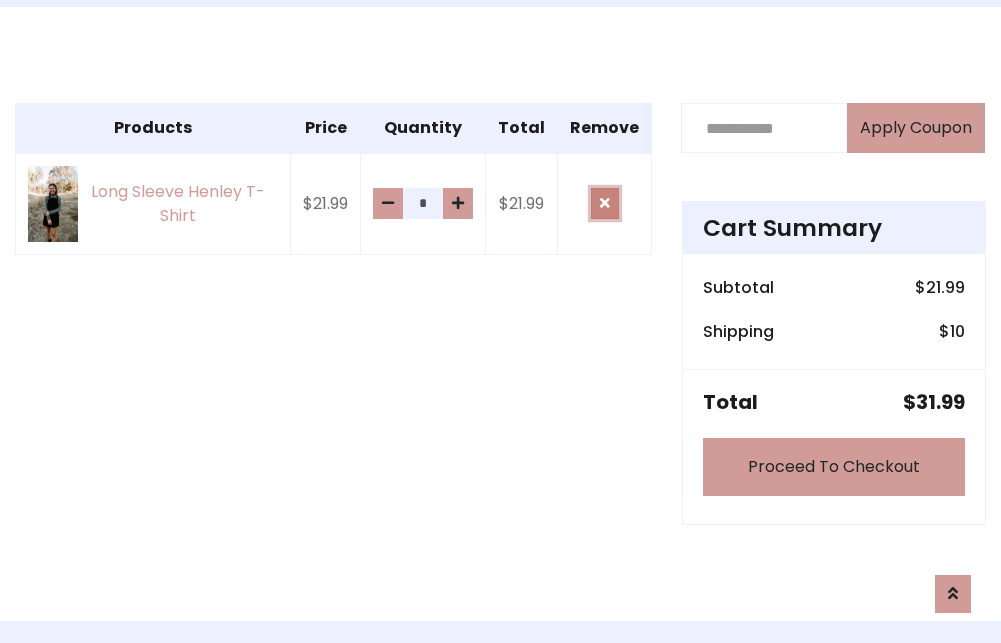 click at bounding box center (605, 203) 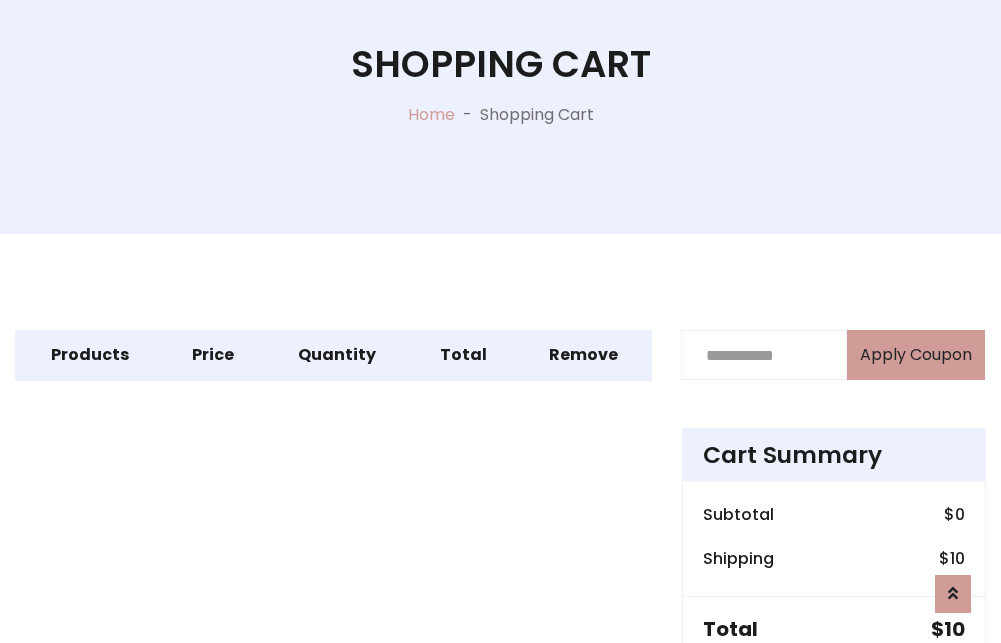 click on "Proceed To Checkout" at bounding box center (834, 694) 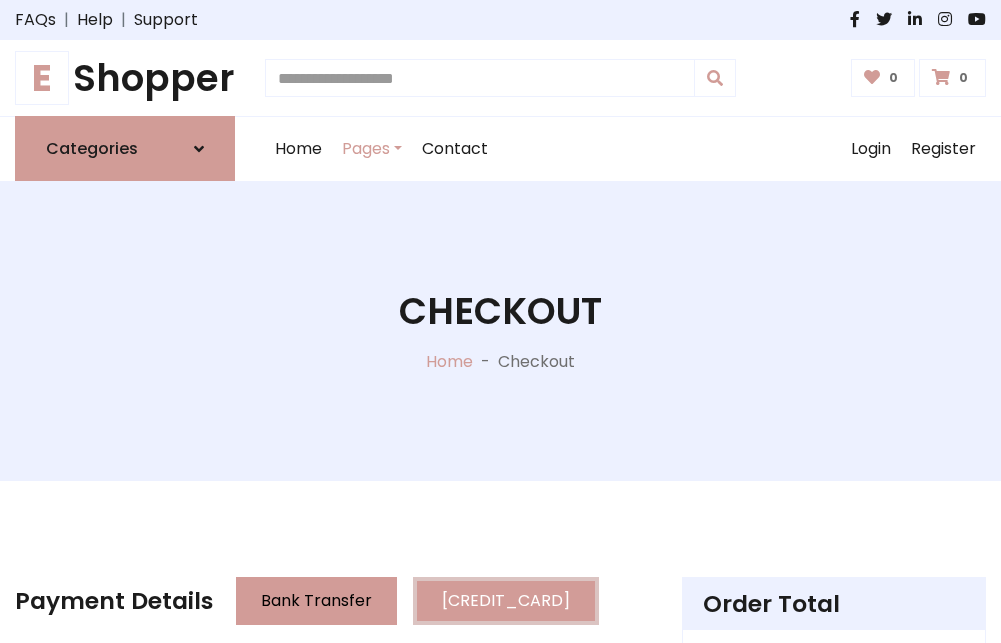 scroll, scrollTop: 137, scrollLeft: 0, axis: vertical 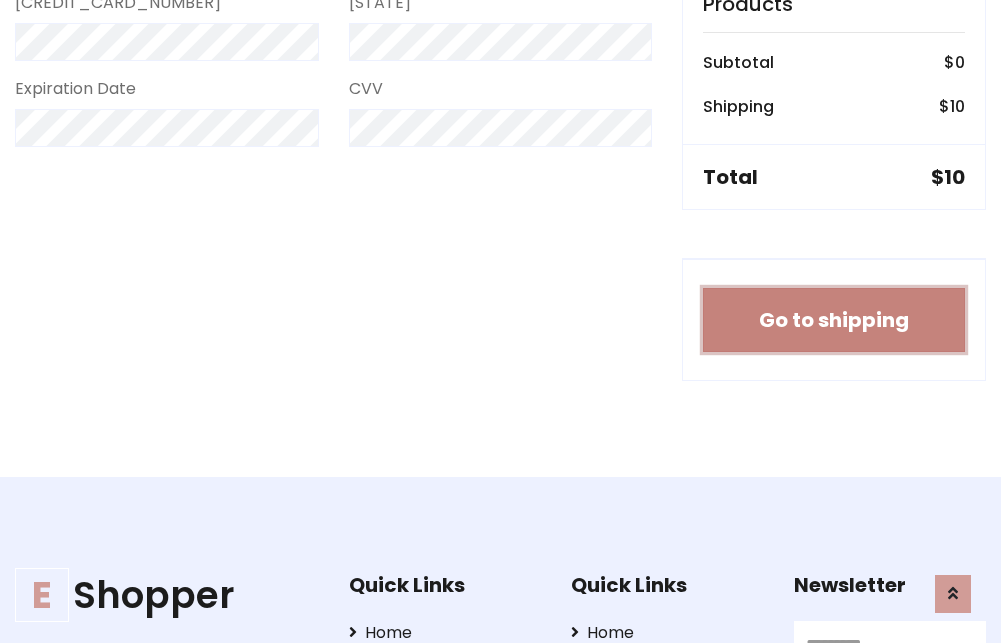 click on "Go to shipping" at bounding box center [834, 320] 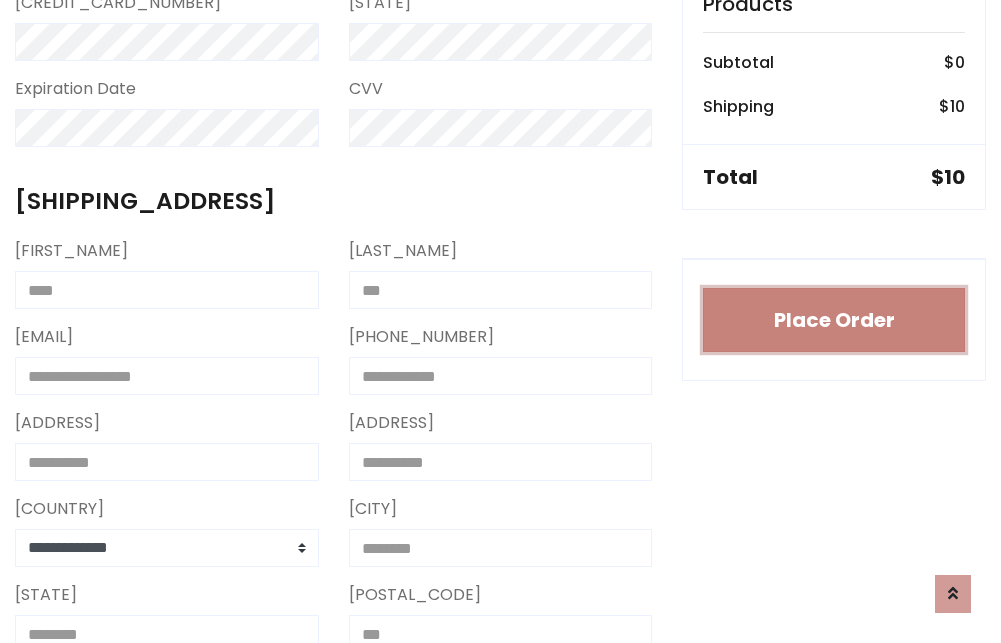 type 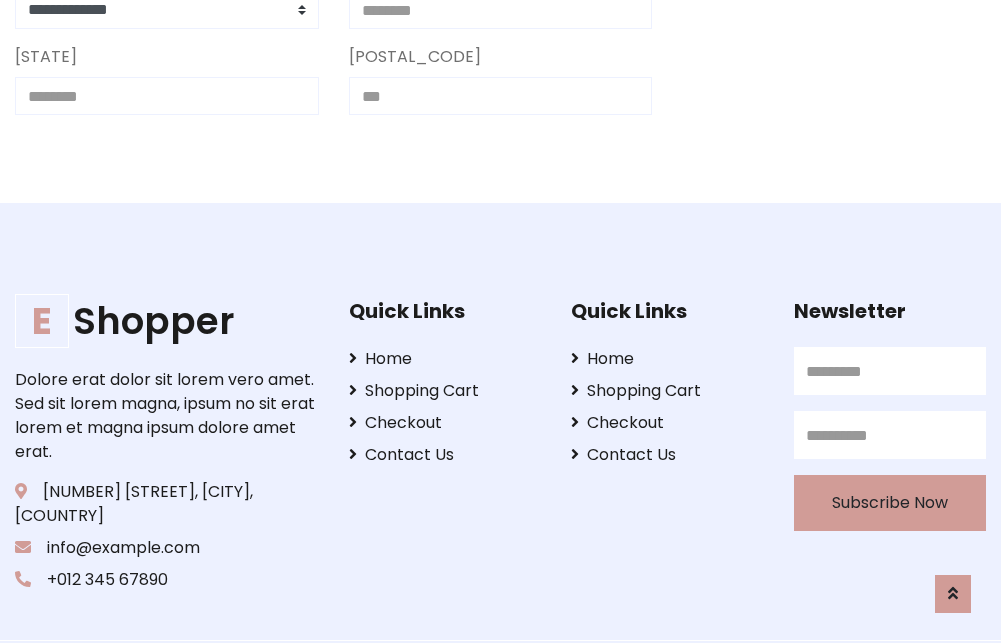 scroll, scrollTop: 713, scrollLeft: 0, axis: vertical 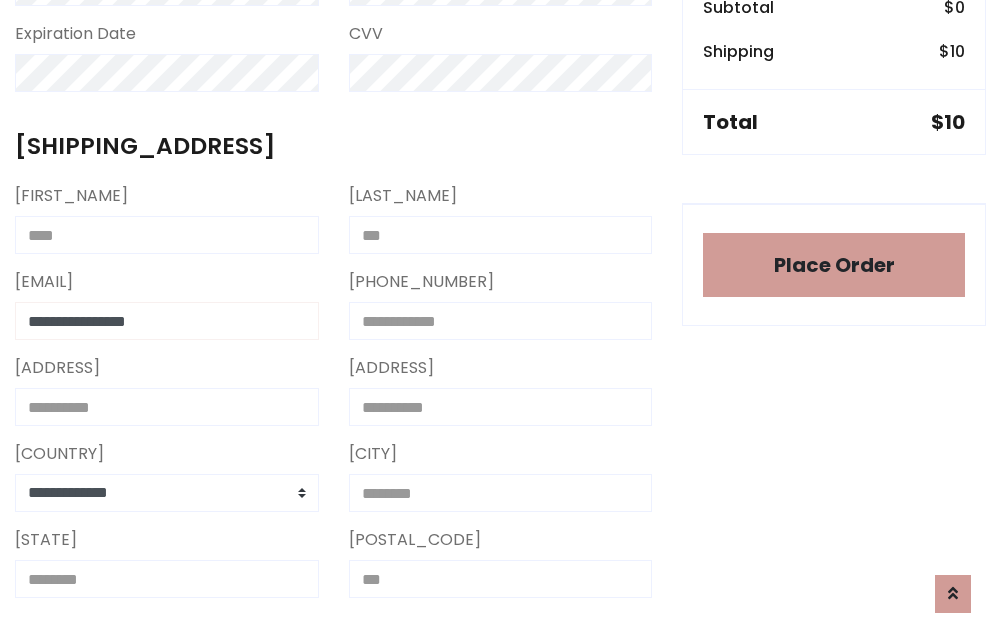 type on "**********" 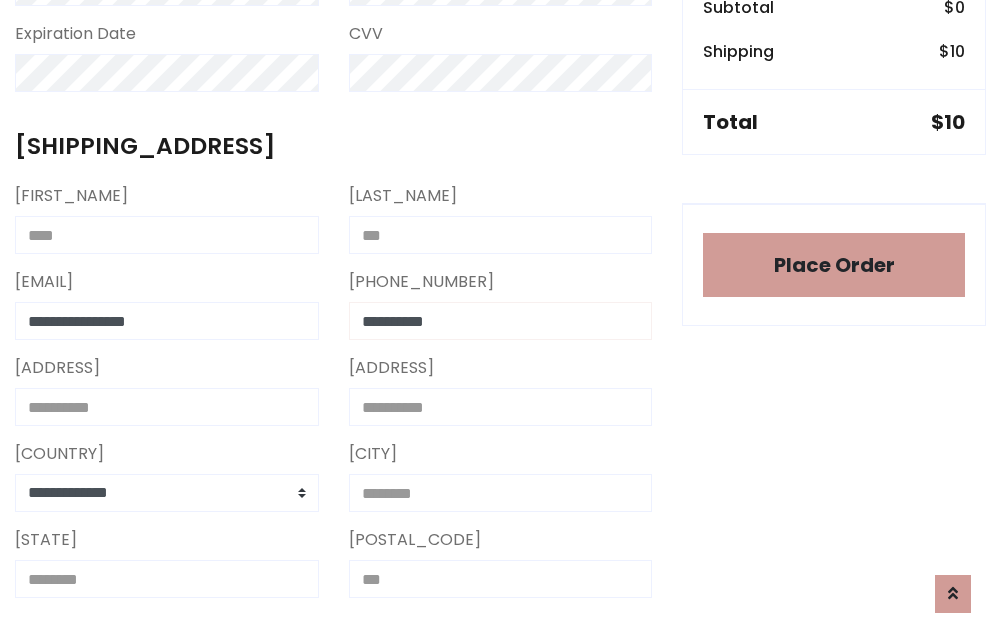 type on "**********" 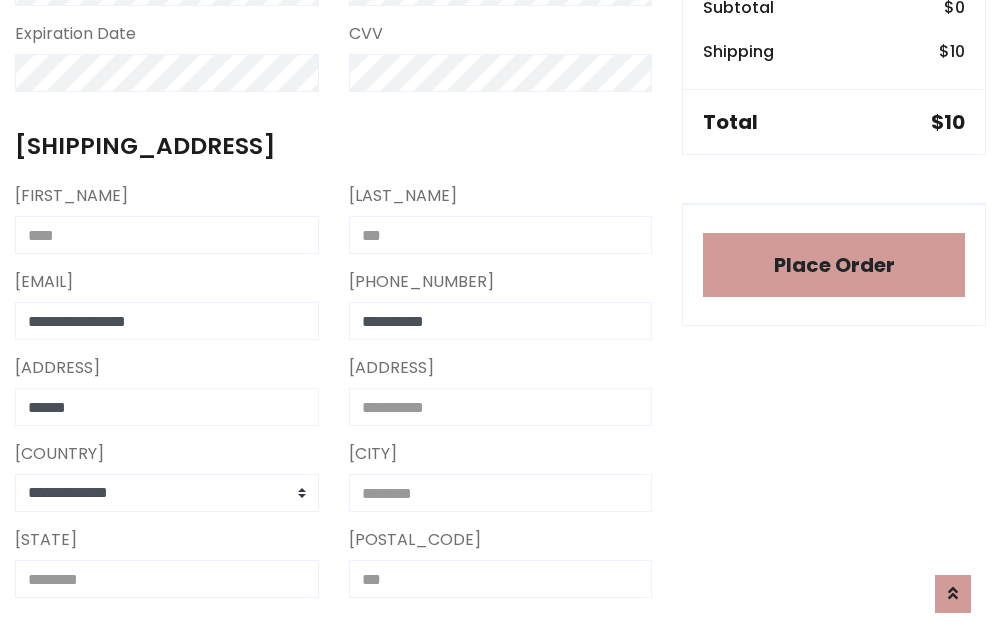 type on "******" 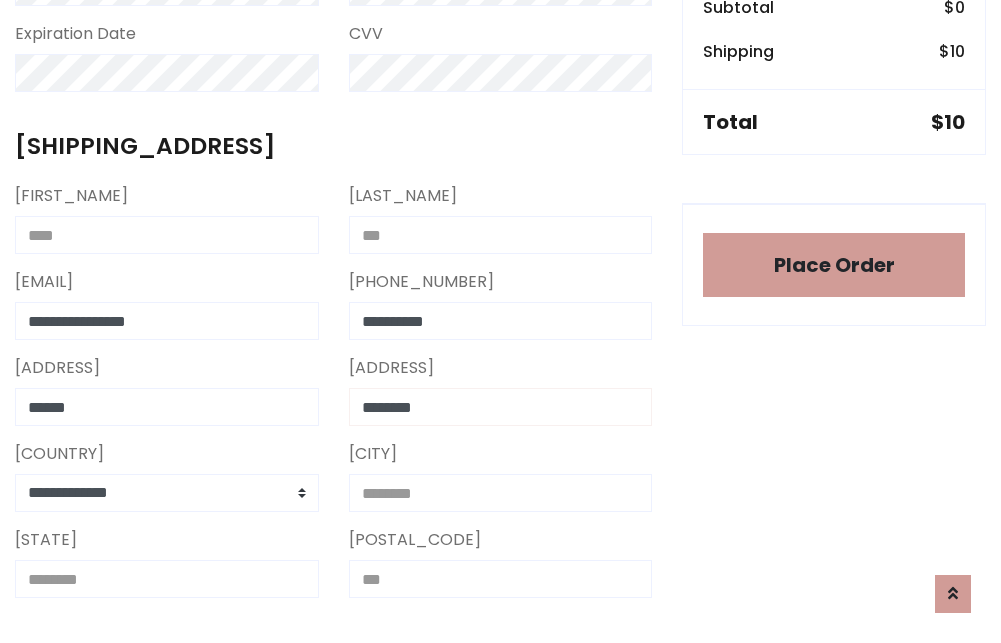 type on "********" 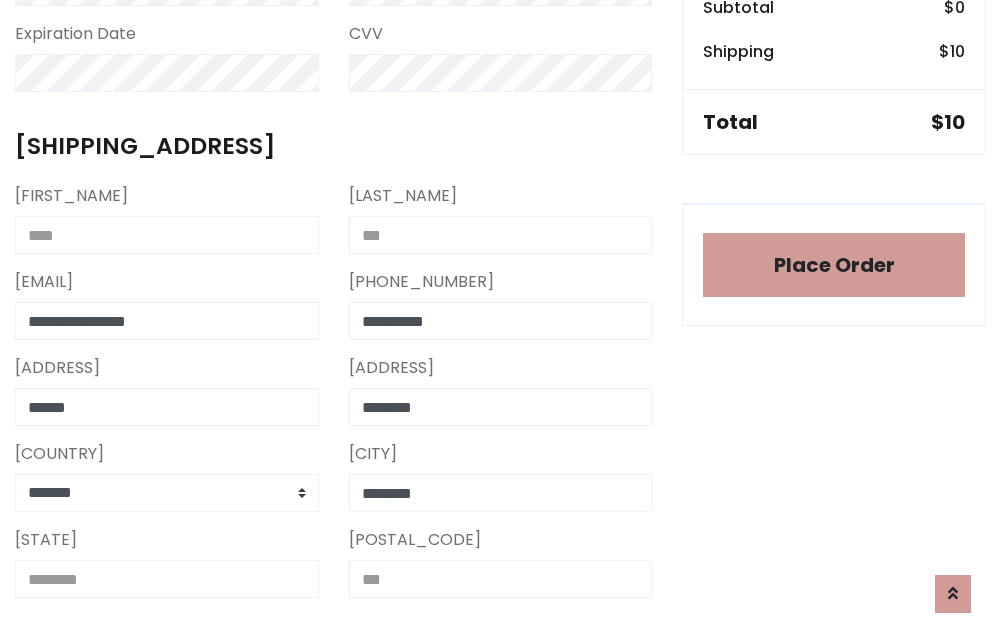 type on "********" 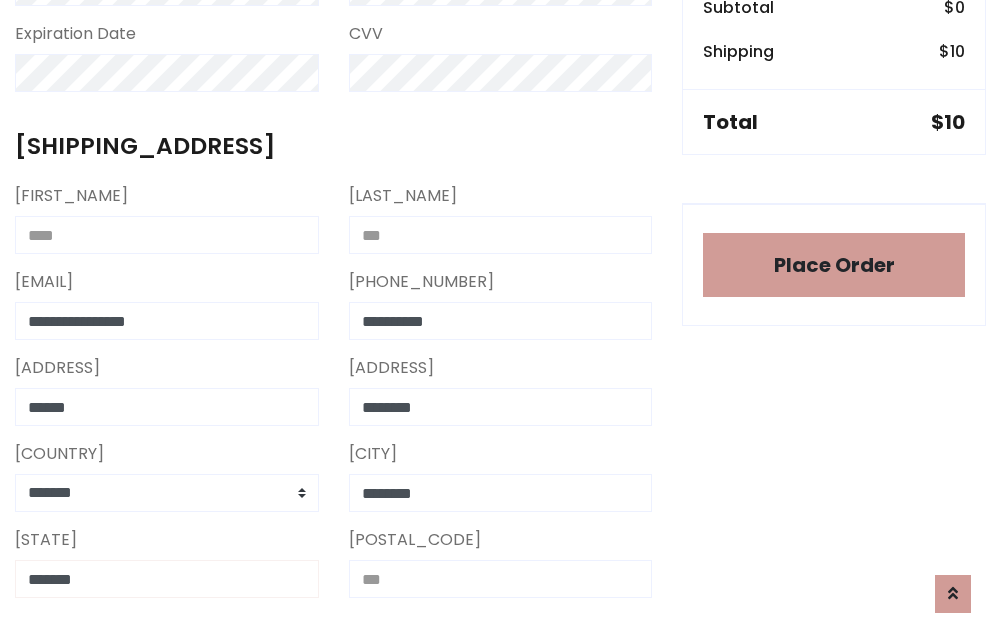type on "*******" 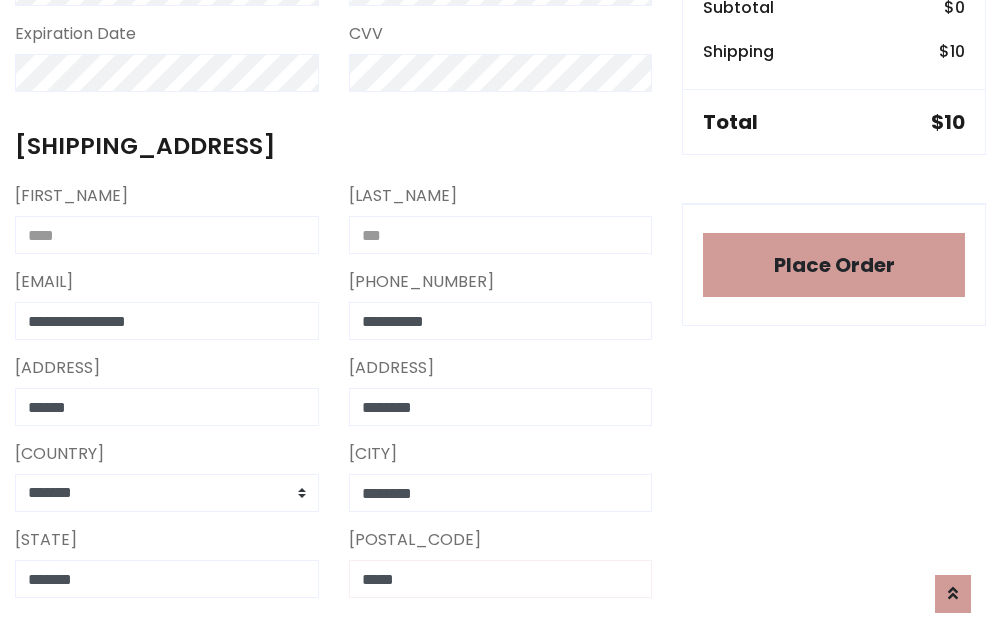 scroll, scrollTop: 403, scrollLeft: 0, axis: vertical 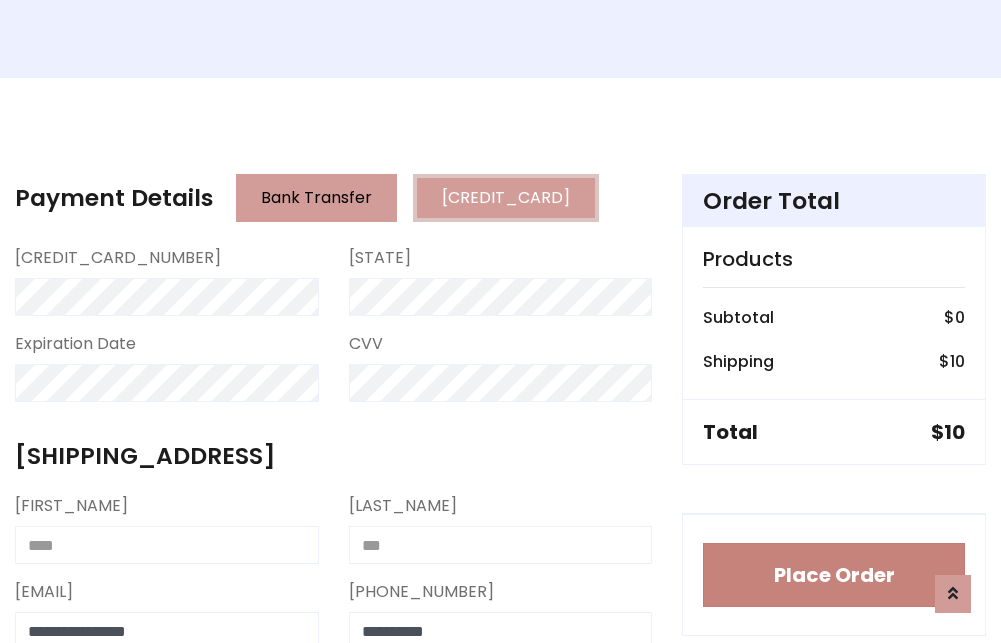 type on "*****" 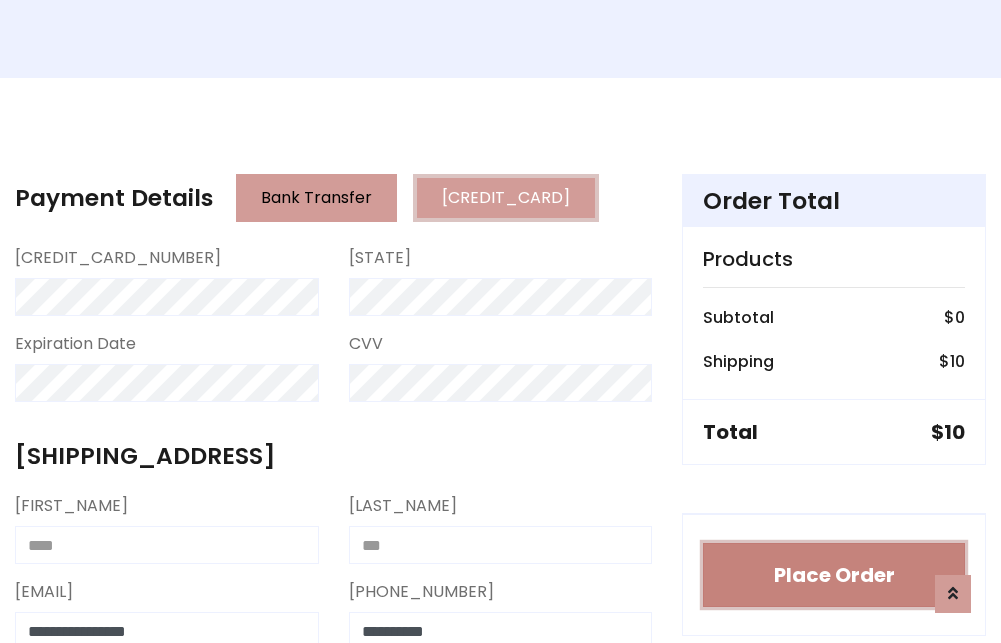 click on "Place Order" at bounding box center [834, 575] 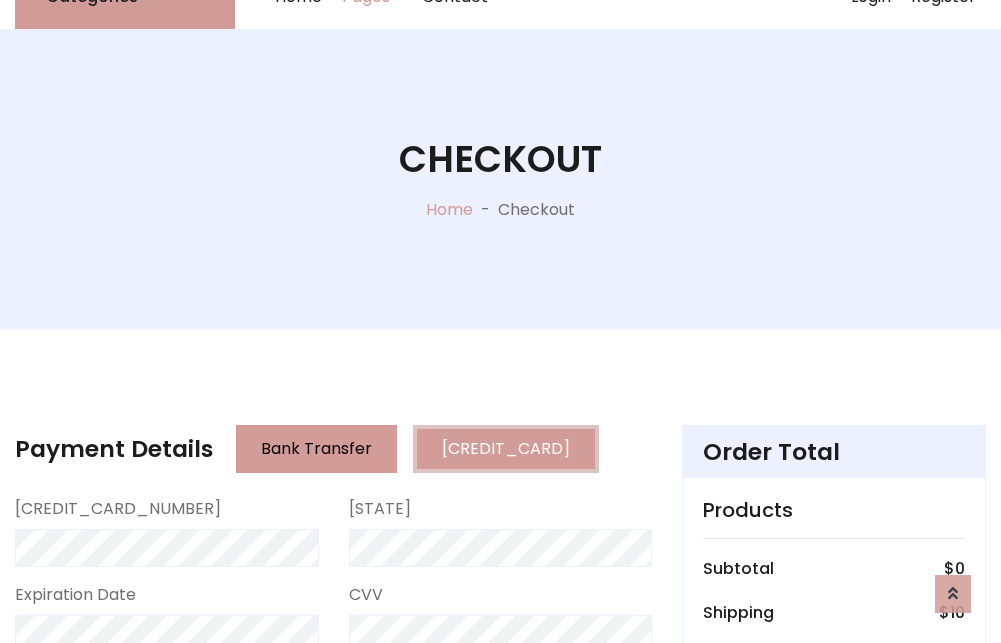 scroll, scrollTop: 0, scrollLeft: 0, axis: both 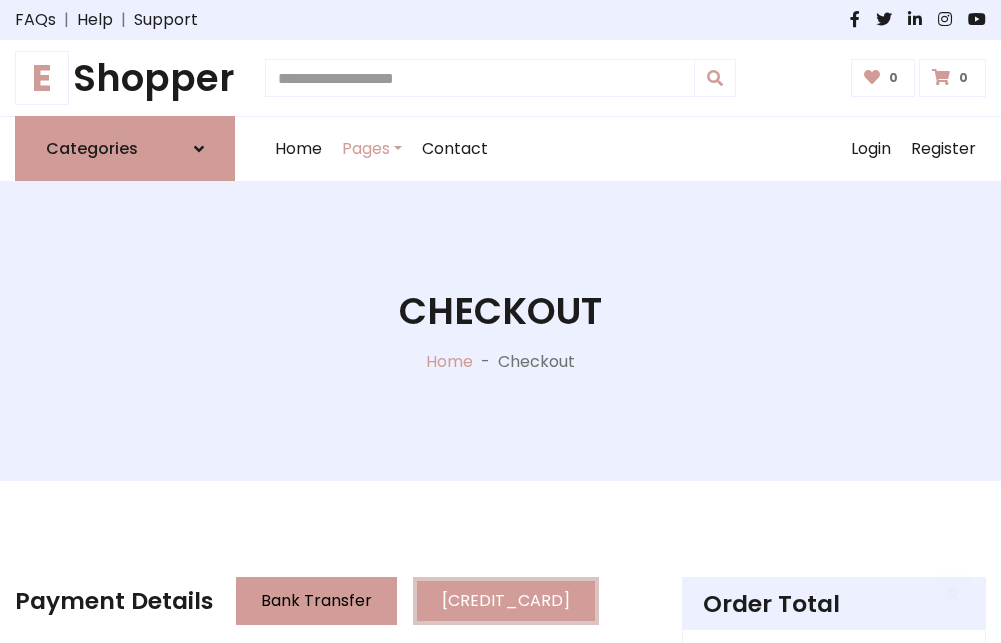 click on "E Shopper" at bounding box center (125, 78) 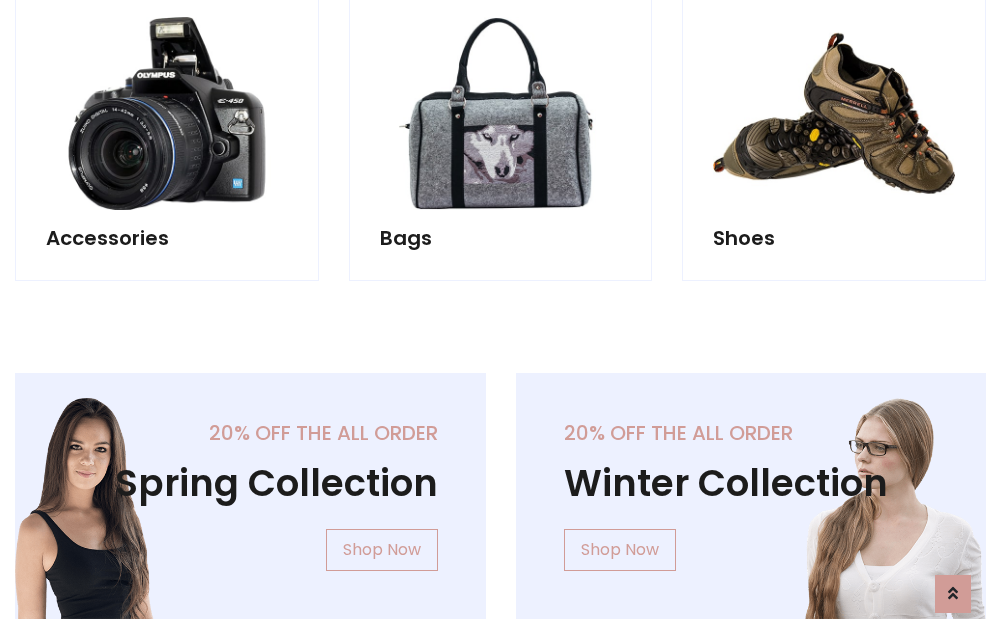 scroll, scrollTop: 770, scrollLeft: 0, axis: vertical 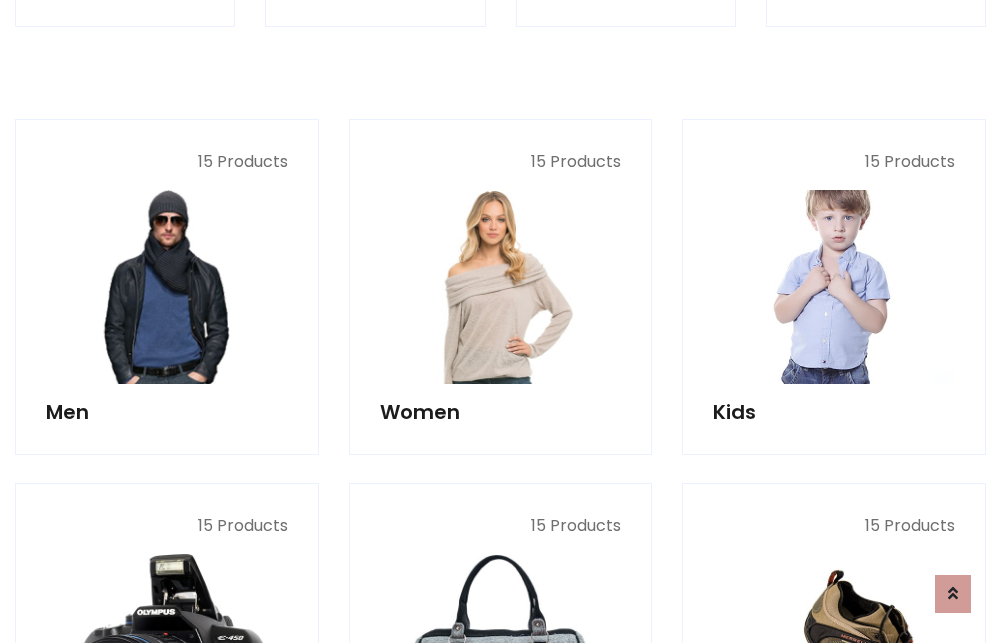 click at bounding box center [834, 287] 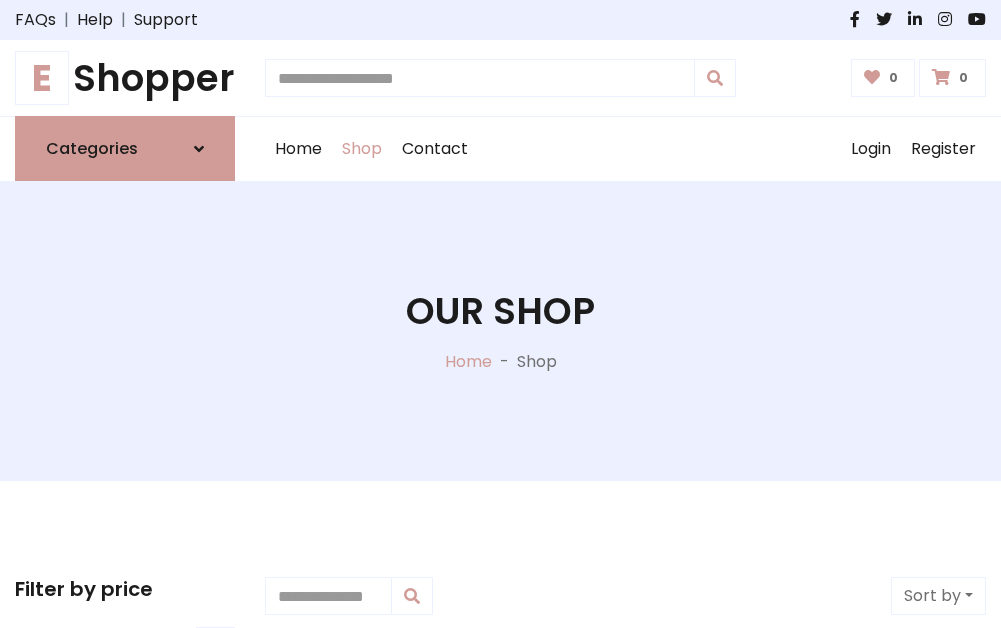 scroll, scrollTop: 549, scrollLeft: 0, axis: vertical 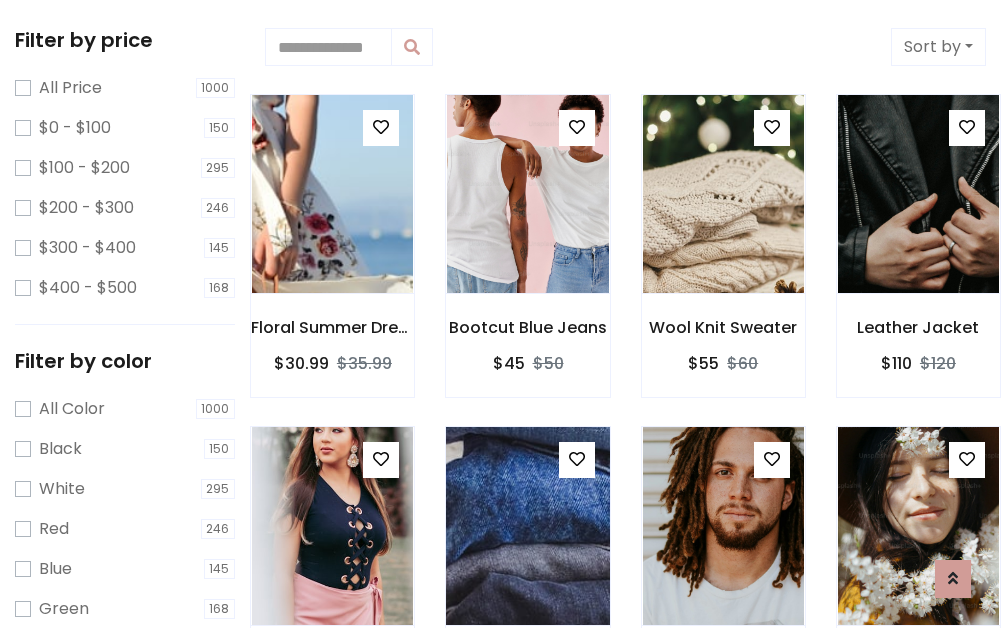 click at bounding box center [381, 127] 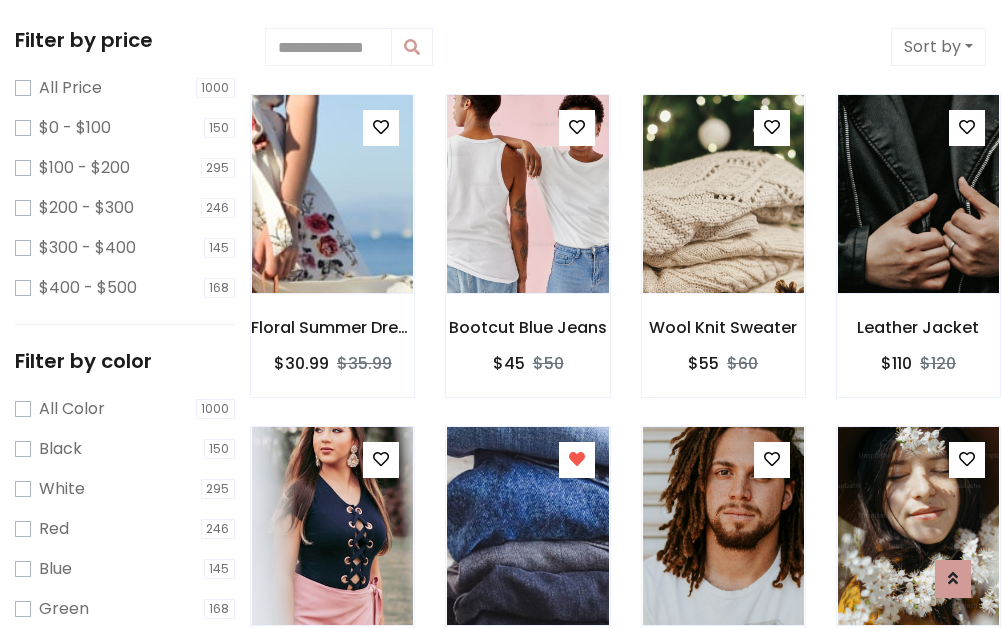click at bounding box center (332, 857) 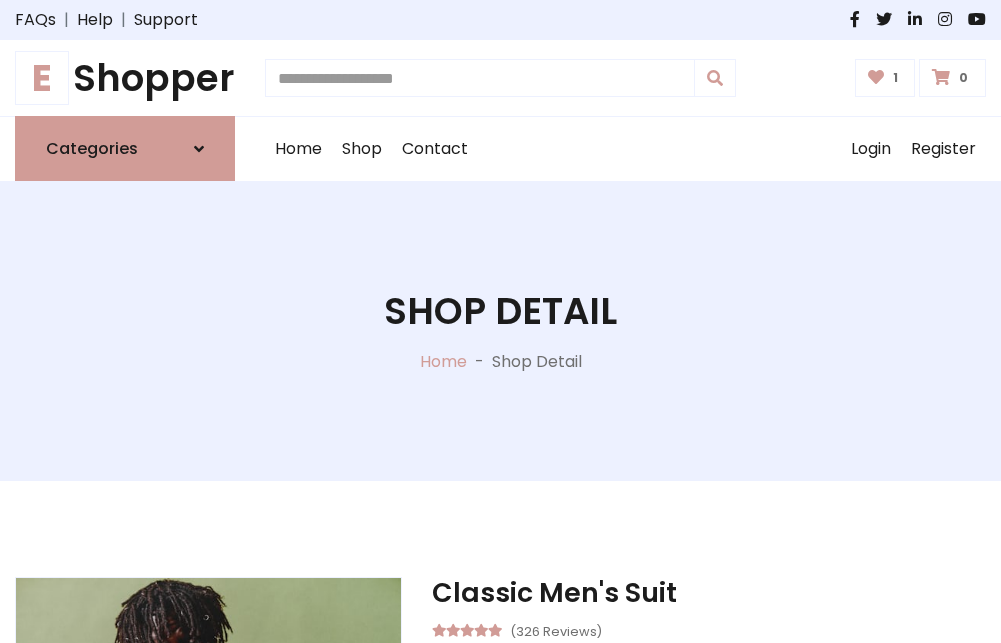 scroll, scrollTop: 262, scrollLeft: 0, axis: vertical 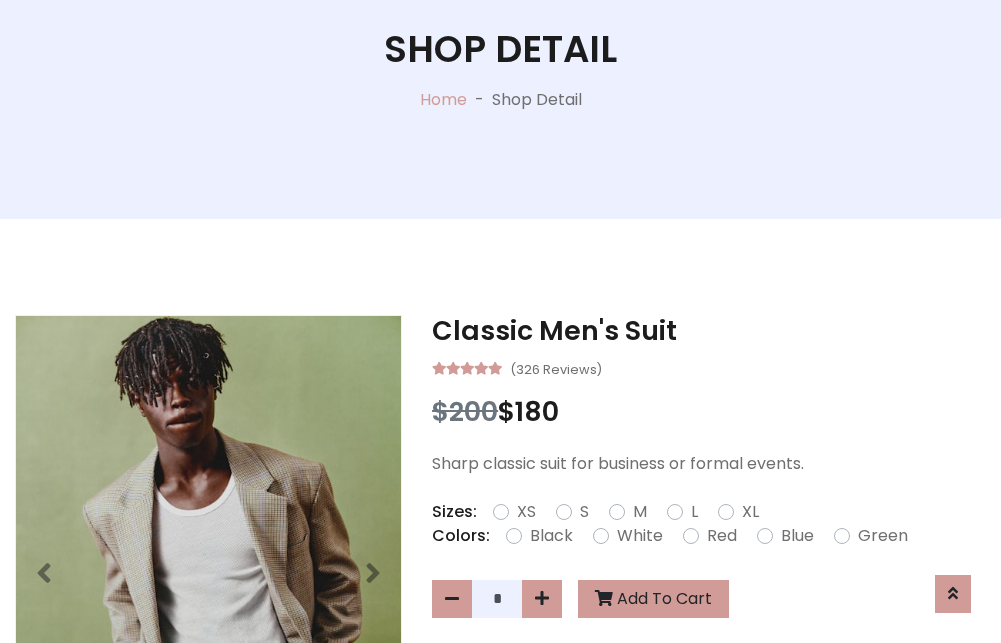 click on "XL" at bounding box center [750, 512] 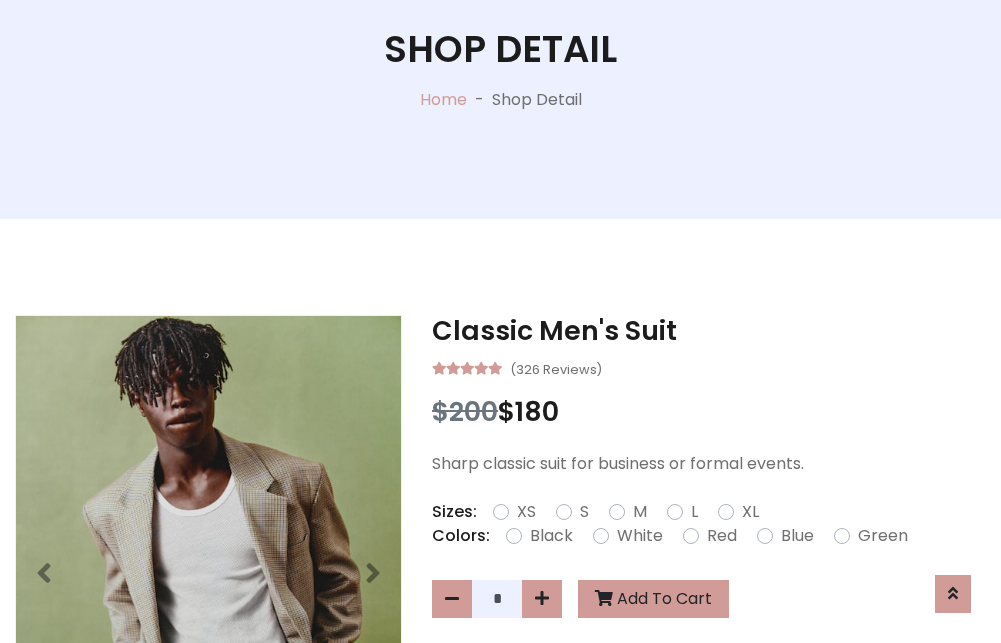 click on "Black" at bounding box center [551, 536] 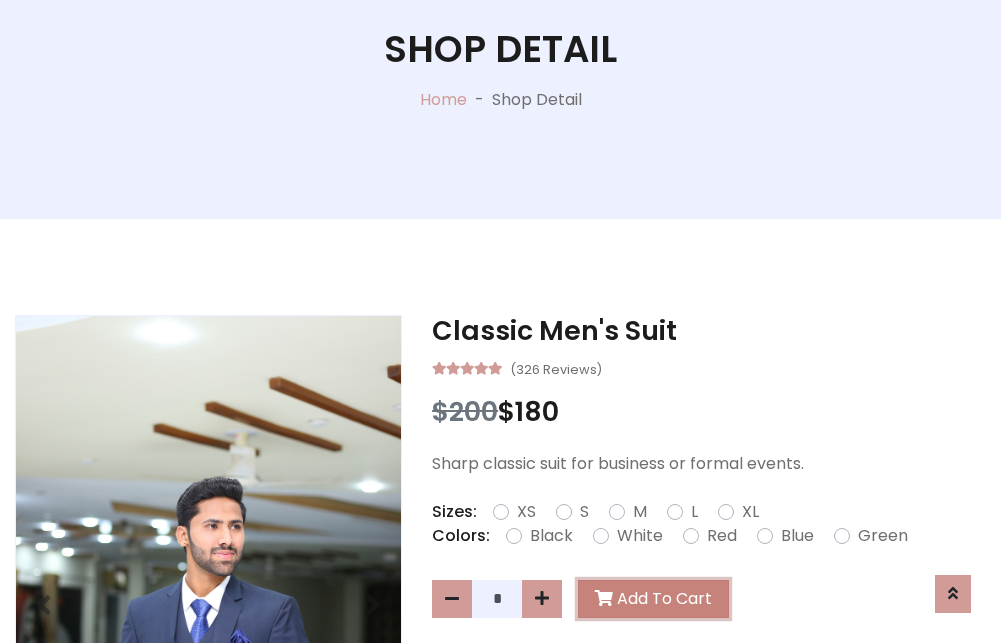click on "Add To Cart" at bounding box center (653, 599) 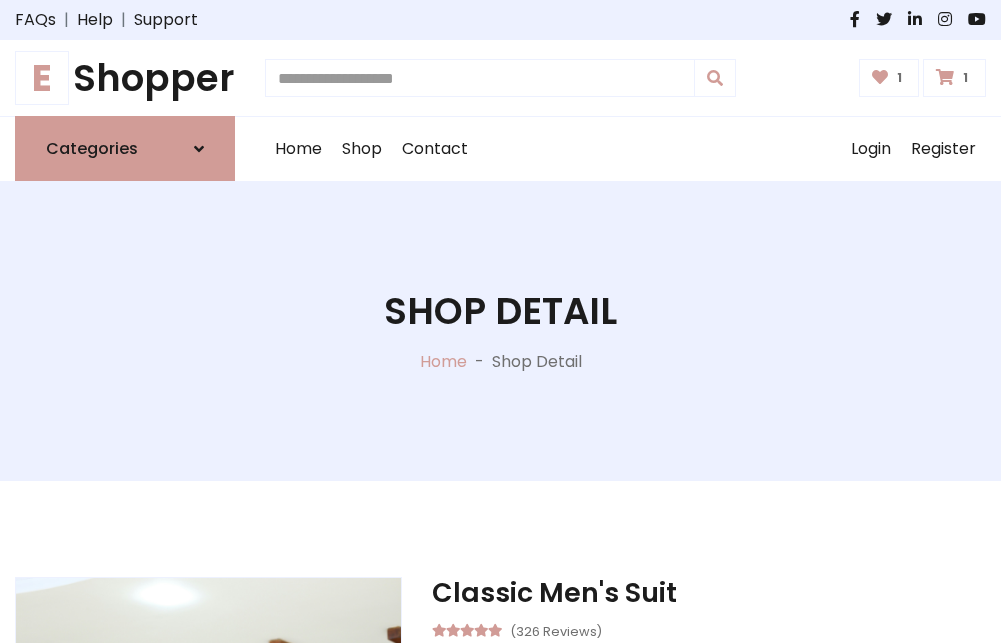 click at bounding box center [945, 77] 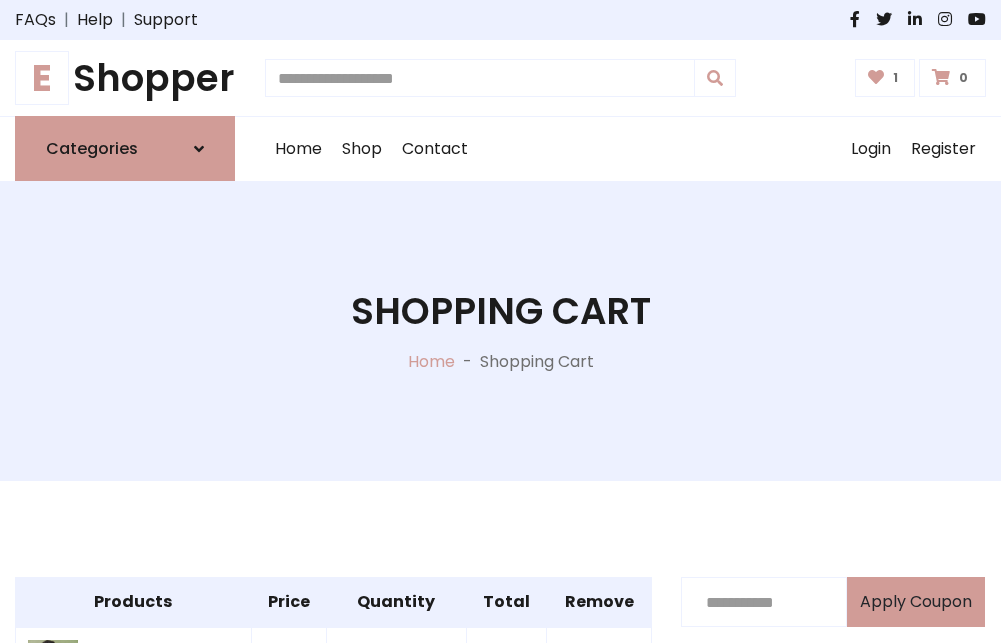 scroll, scrollTop: 570, scrollLeft: 0, axis: vertical 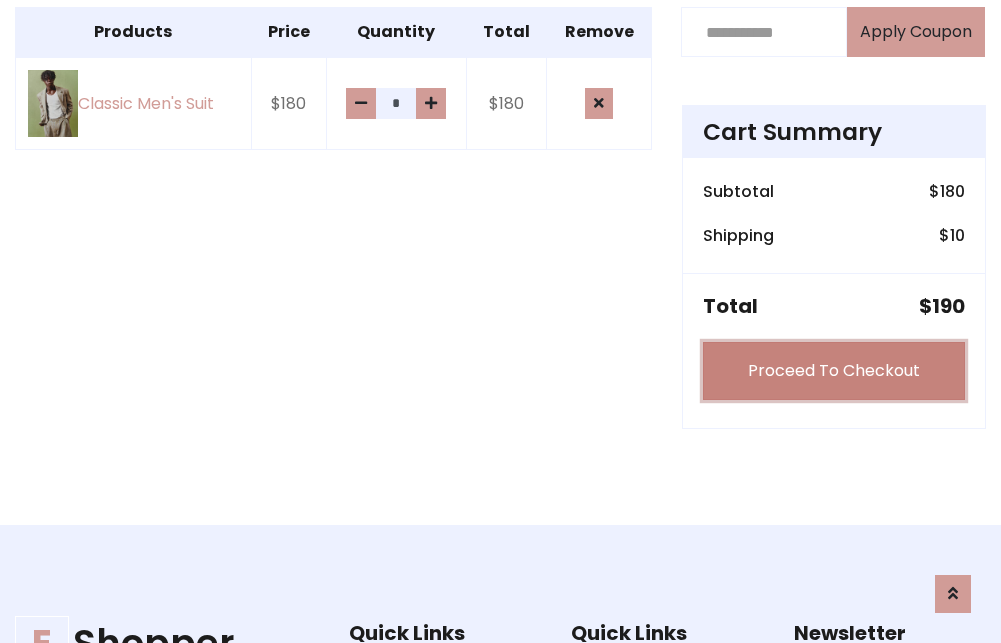 click on "Proceed To Checkout" at bounding box center [834, 371] 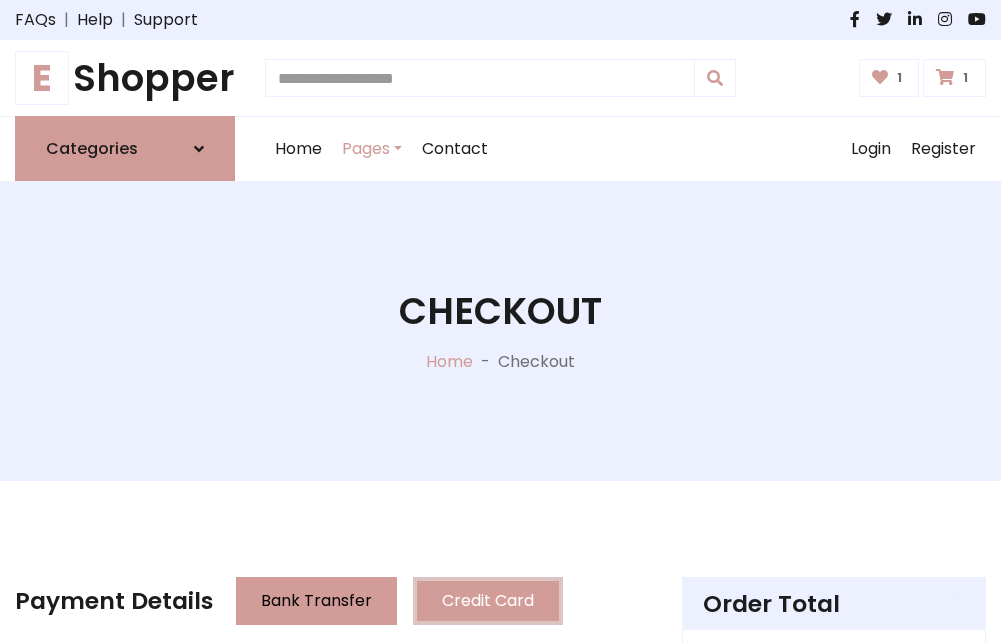 scroll, scrollTop: 201, scrollLeft: 0, axis: vertical 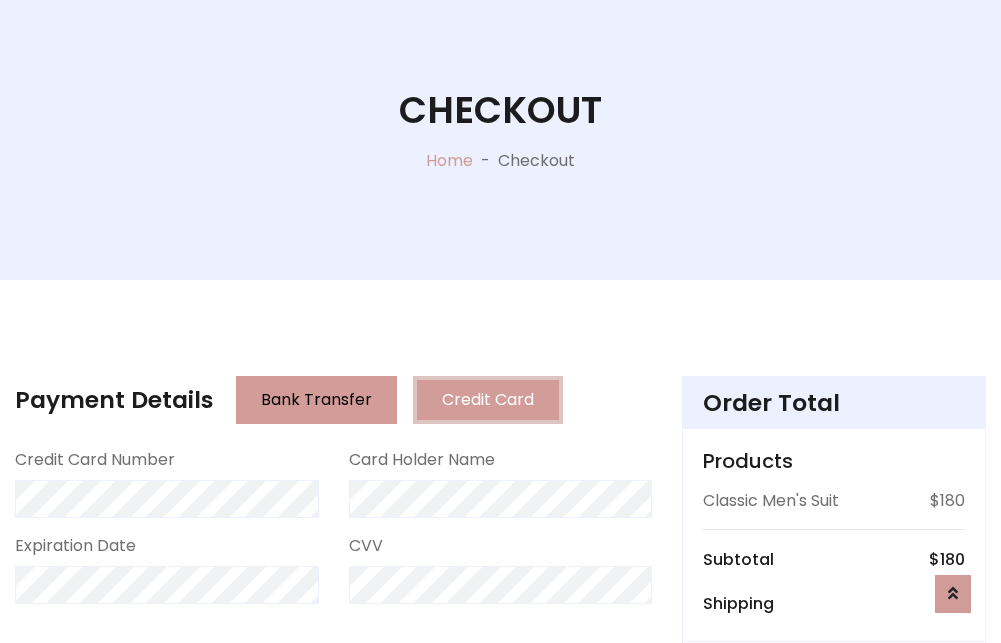 click on "Go to shipping" at bounding box center (834, 817) 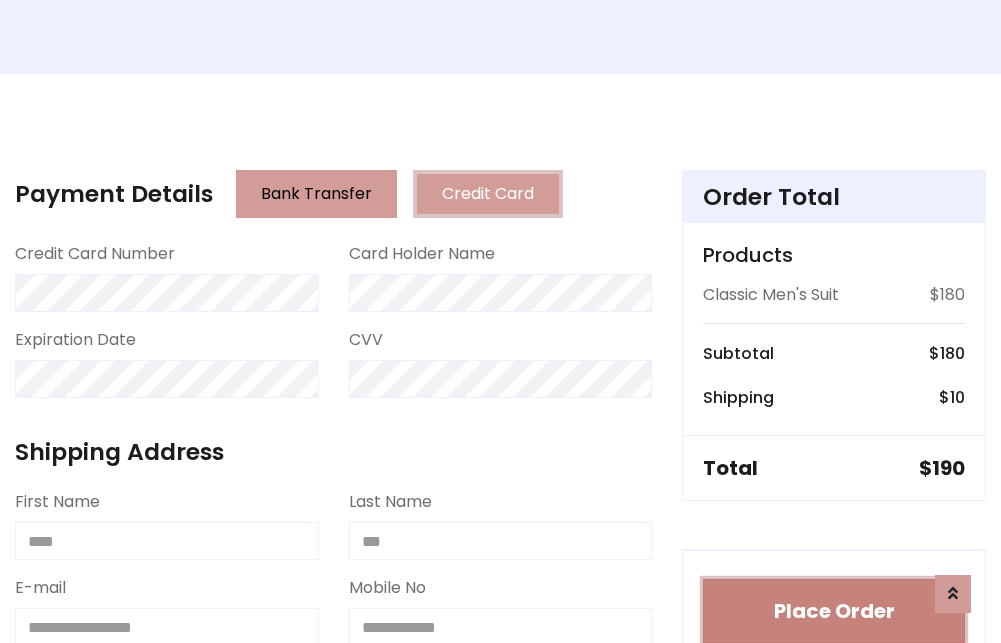 type 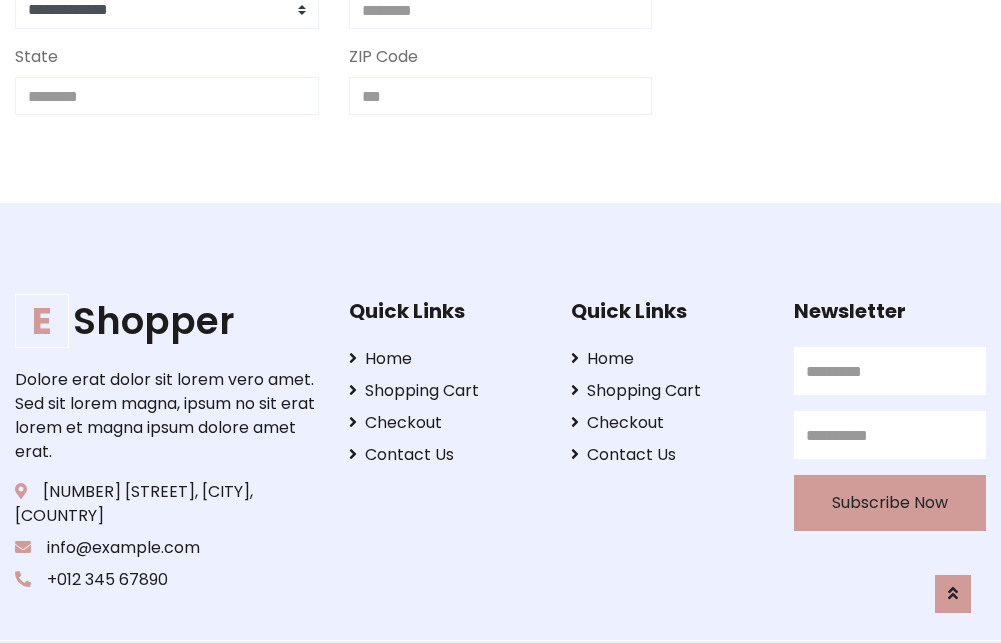 scroll, scrollTop: 713, scrollLeft: 0, axis: vertical 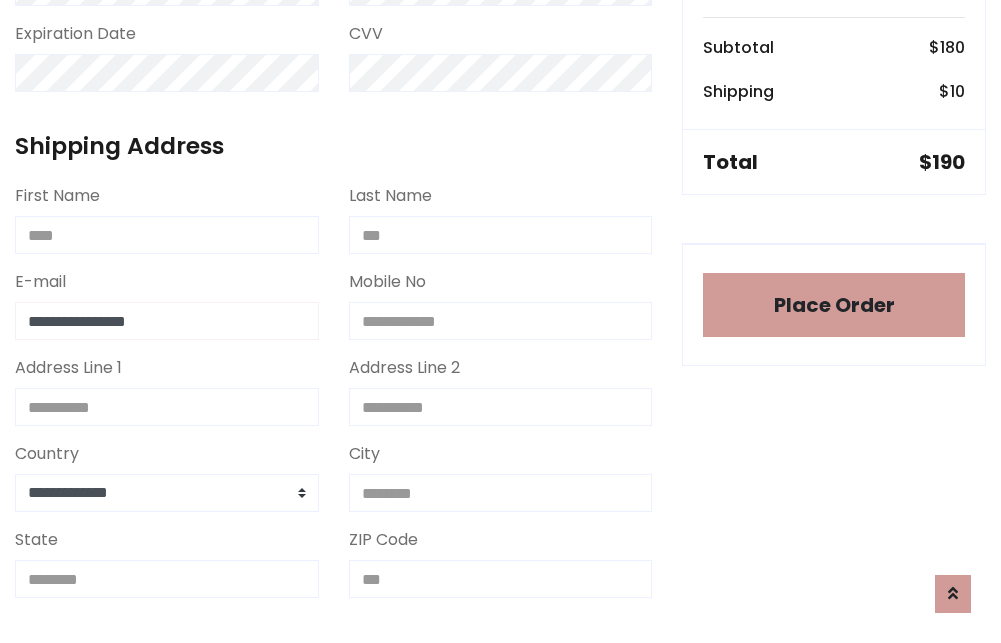 type on "**********" 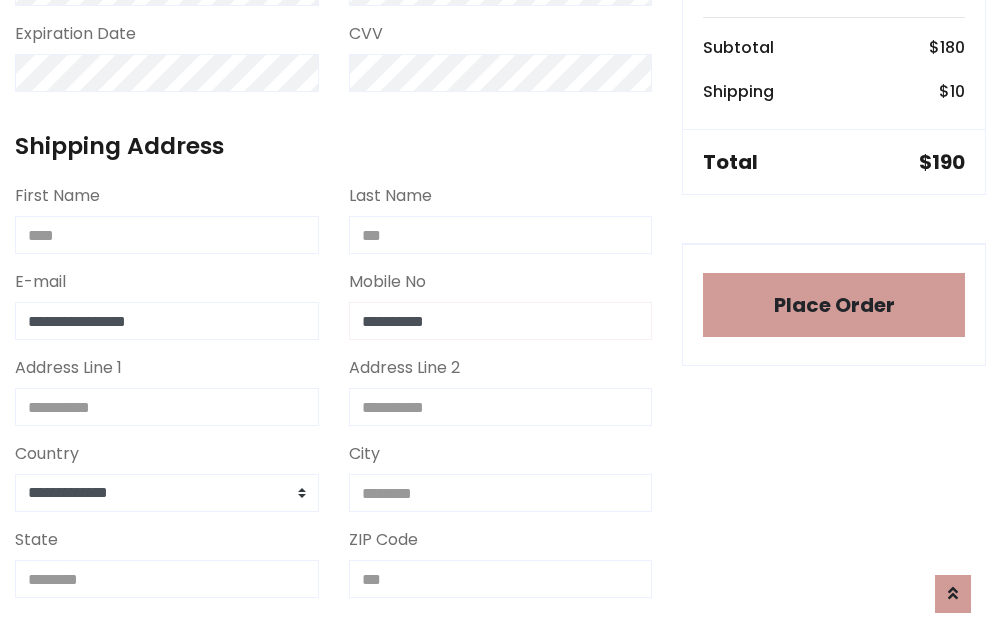 scroll, scrollTop: 573, scrollLeft: 0, axis: vertical 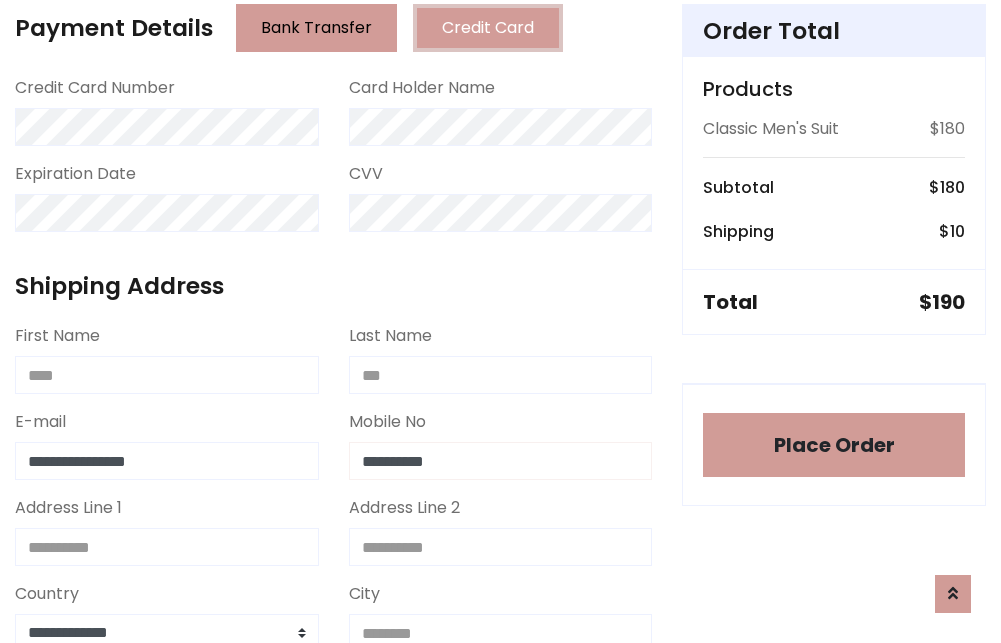 type on "**********" 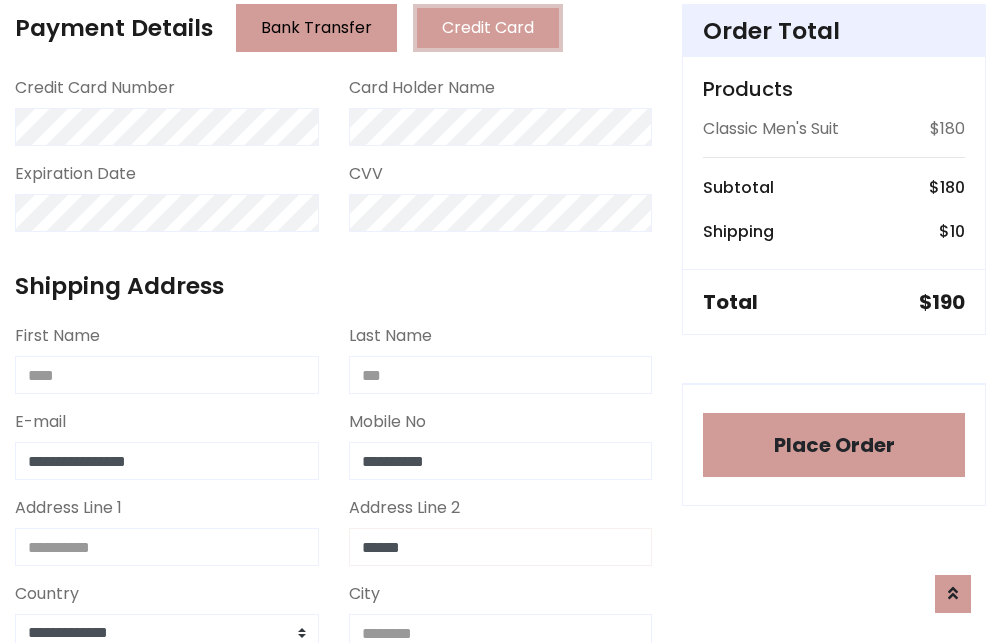 type on "******" 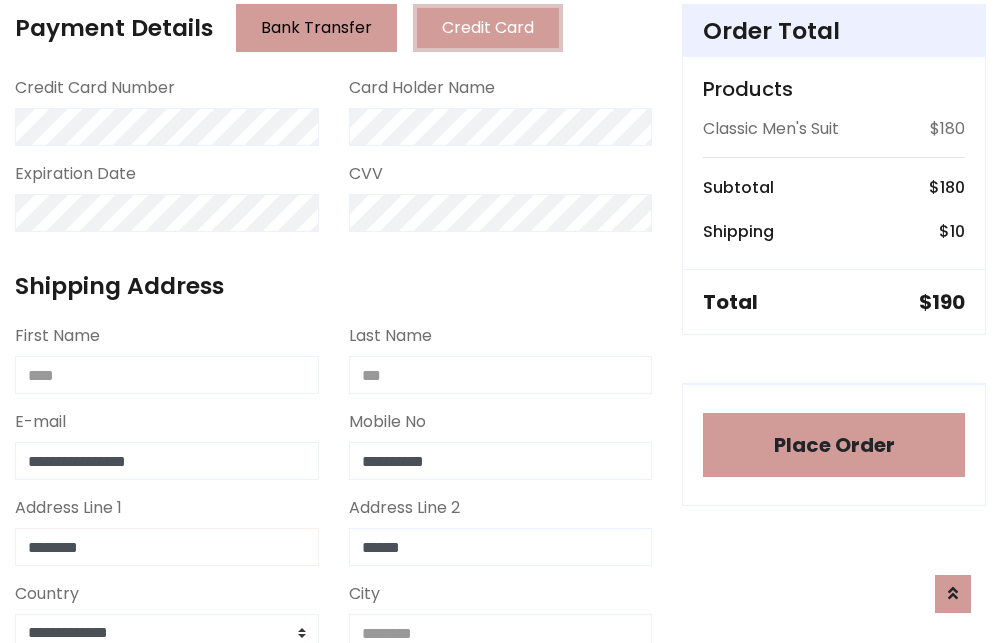 type on "********" 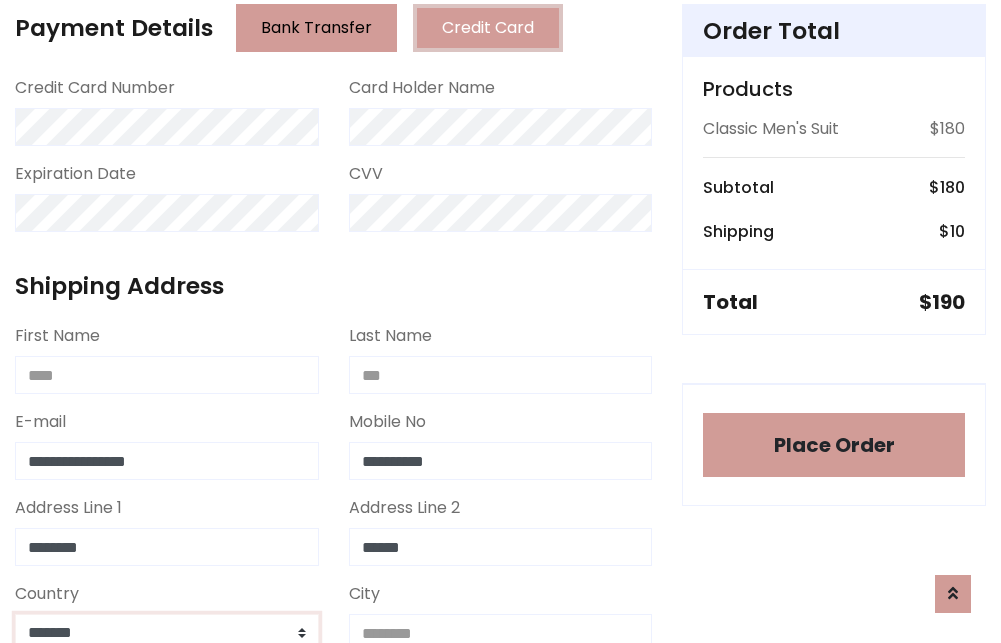 scroll, scrollTop: 583, scrollLeft: 0, axis: vertical 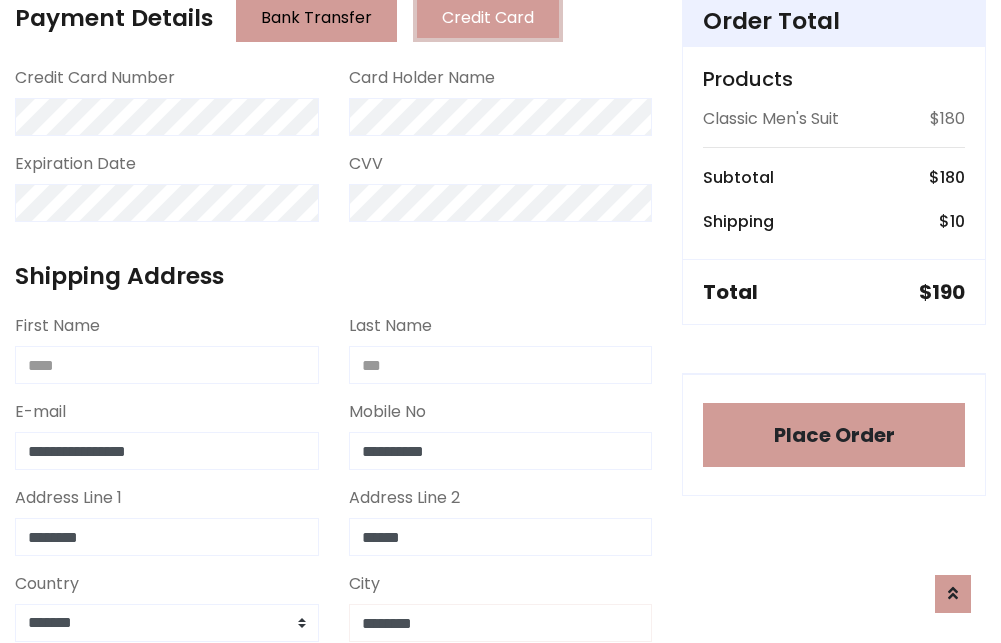 type on "********" 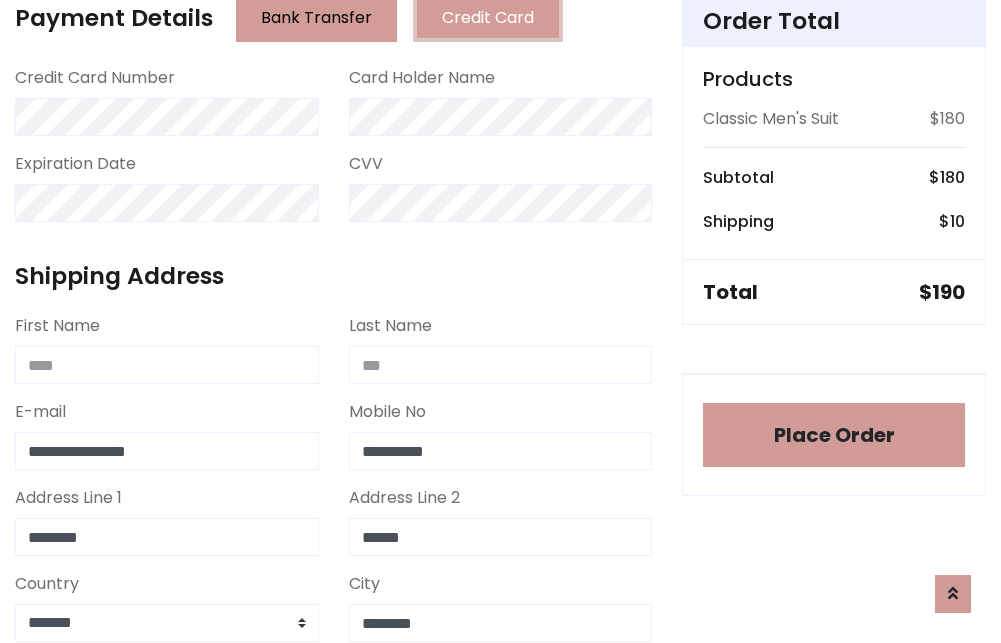 scroll, scrollTop: 971, scrollLeft: 0, axis: vertical 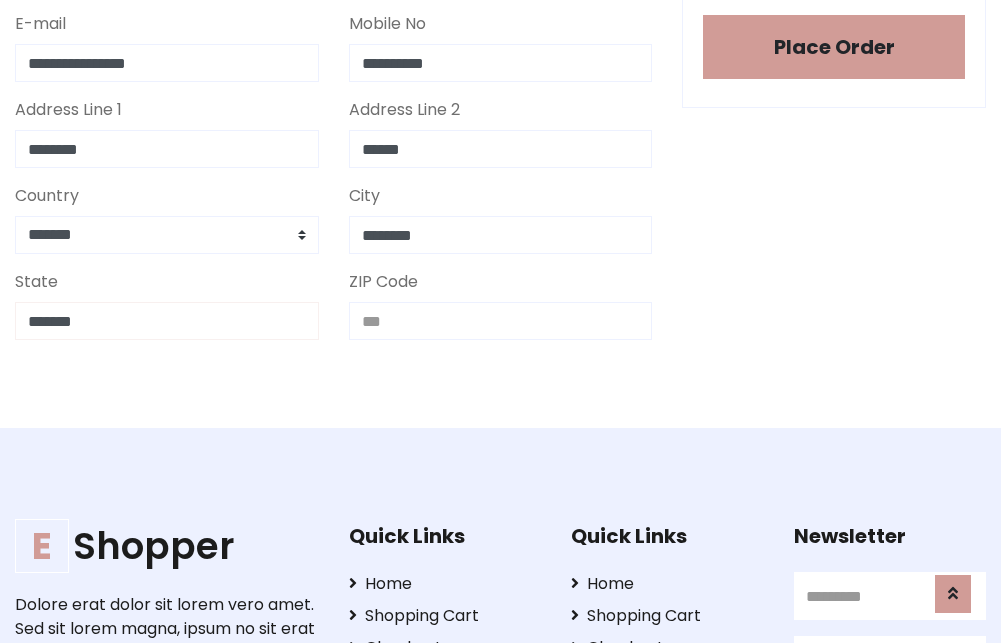 type on "*******" 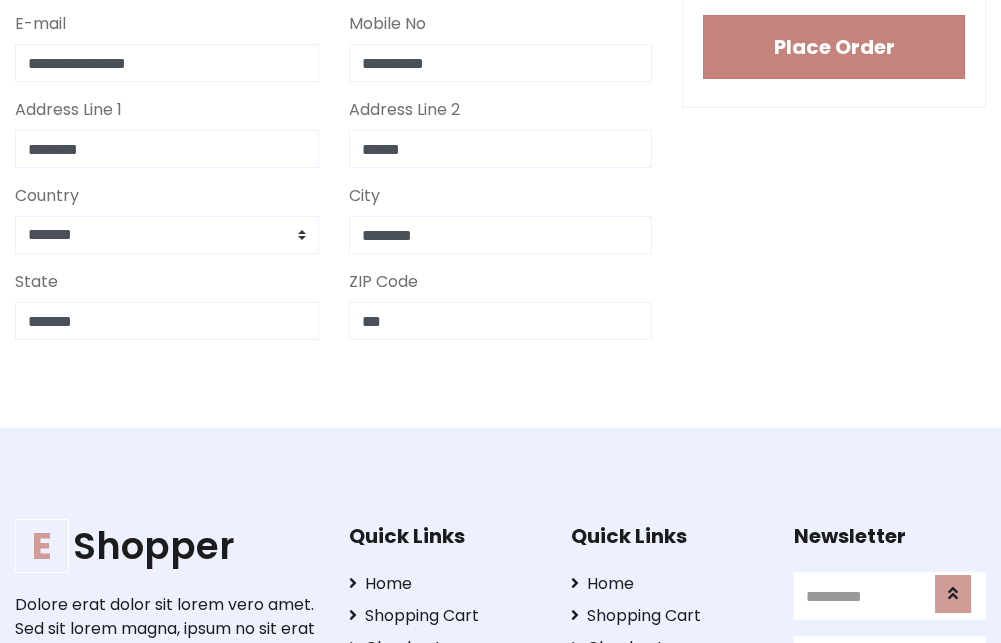 type on "***" 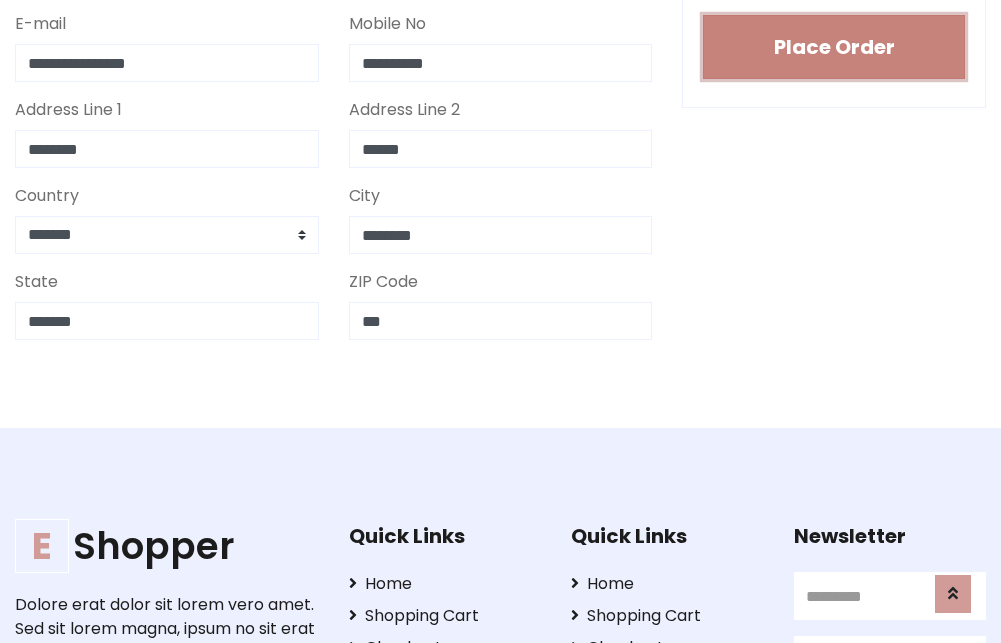click on "Place Order" at bounding box center [834, 47] 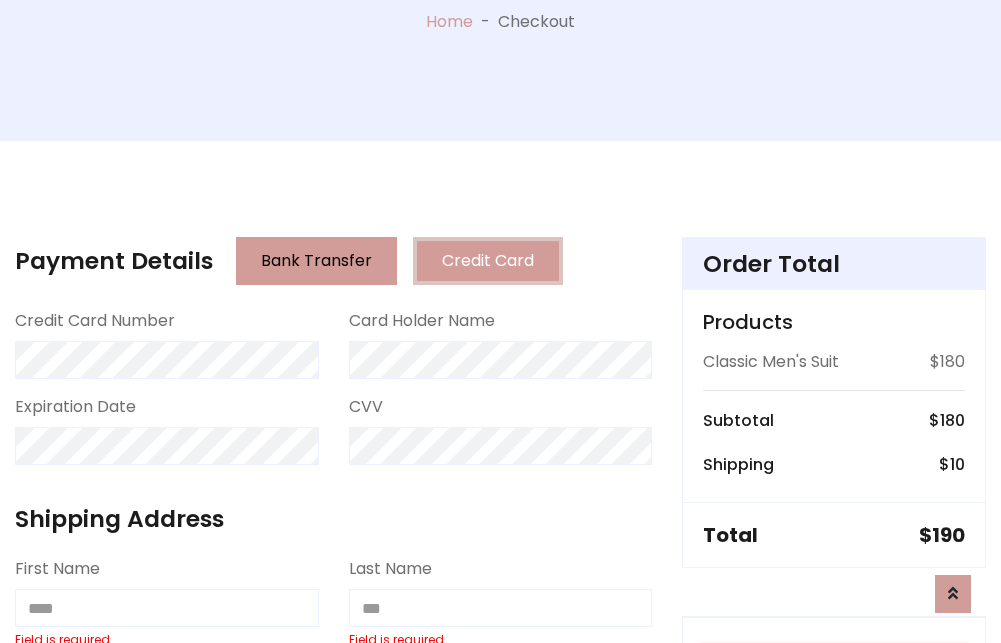 scroll, scrollTop: 0, scrollLeft: 0, axis: both 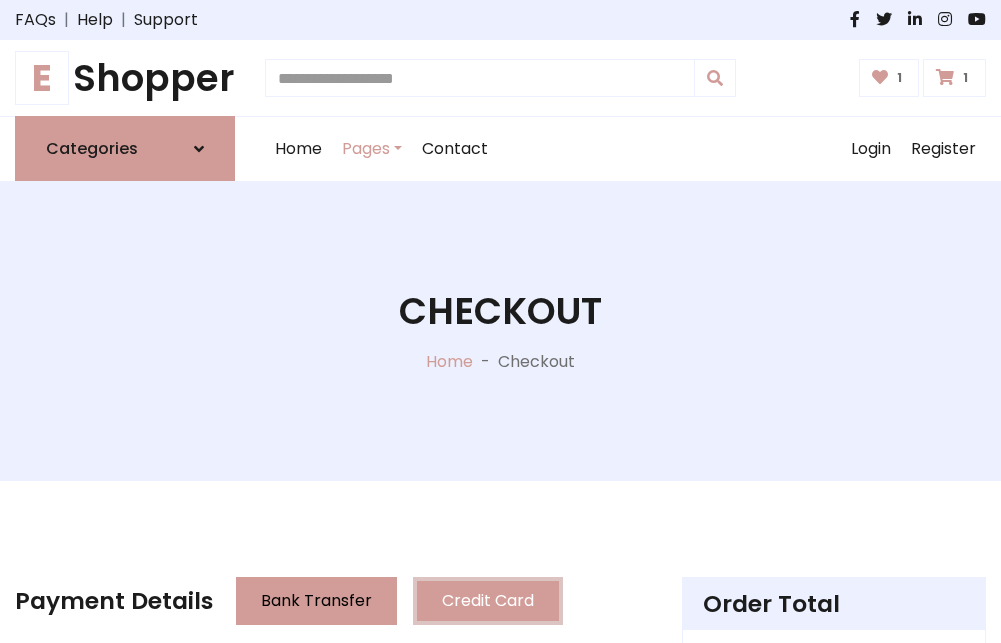 click on "E" at bounding box center (42, 78) 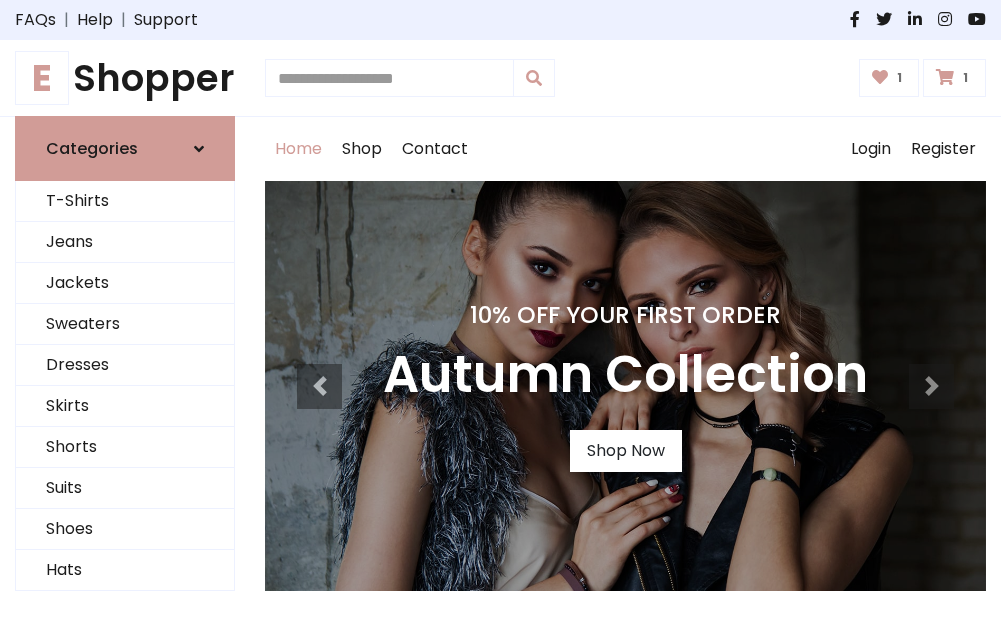 scroll, scrollTop: 0, scrollLeft: 0, axis: both 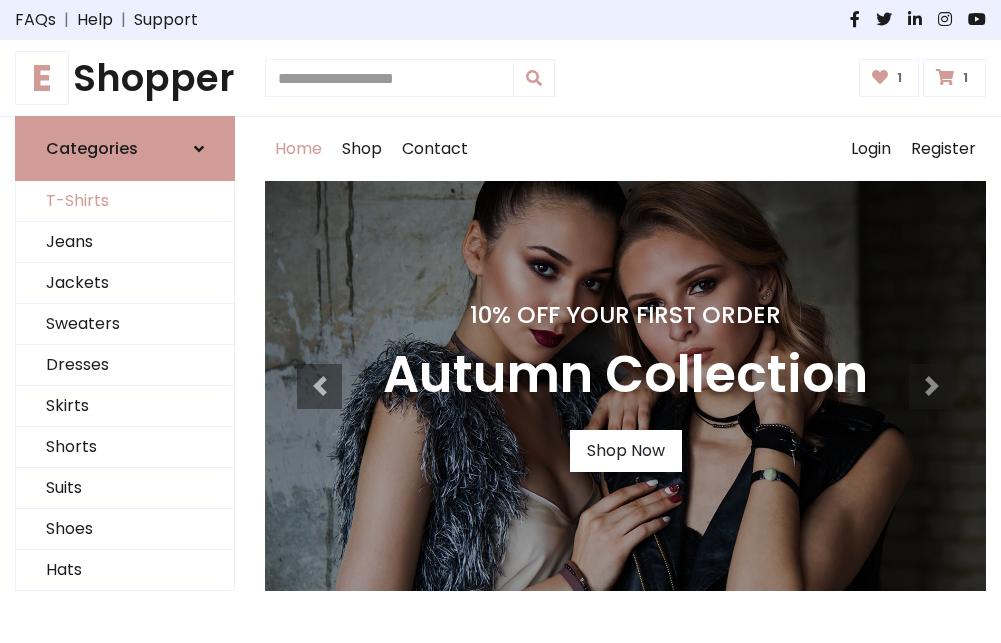click on "T-Shirts" at bounding box center (125, 201) 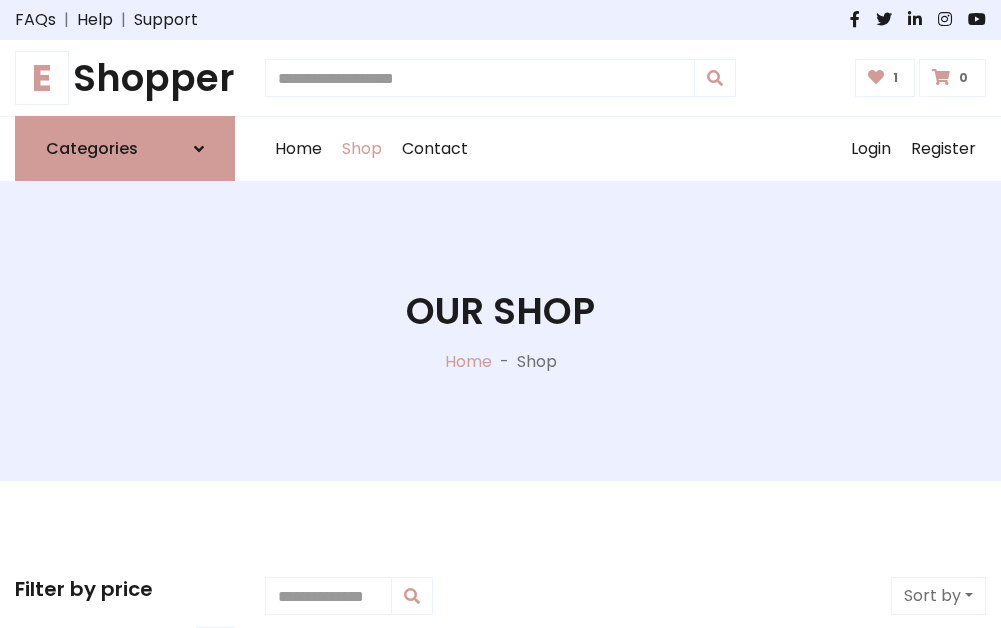 scroll, scrollTop: 0, scrollLeft: 0, axis: both 